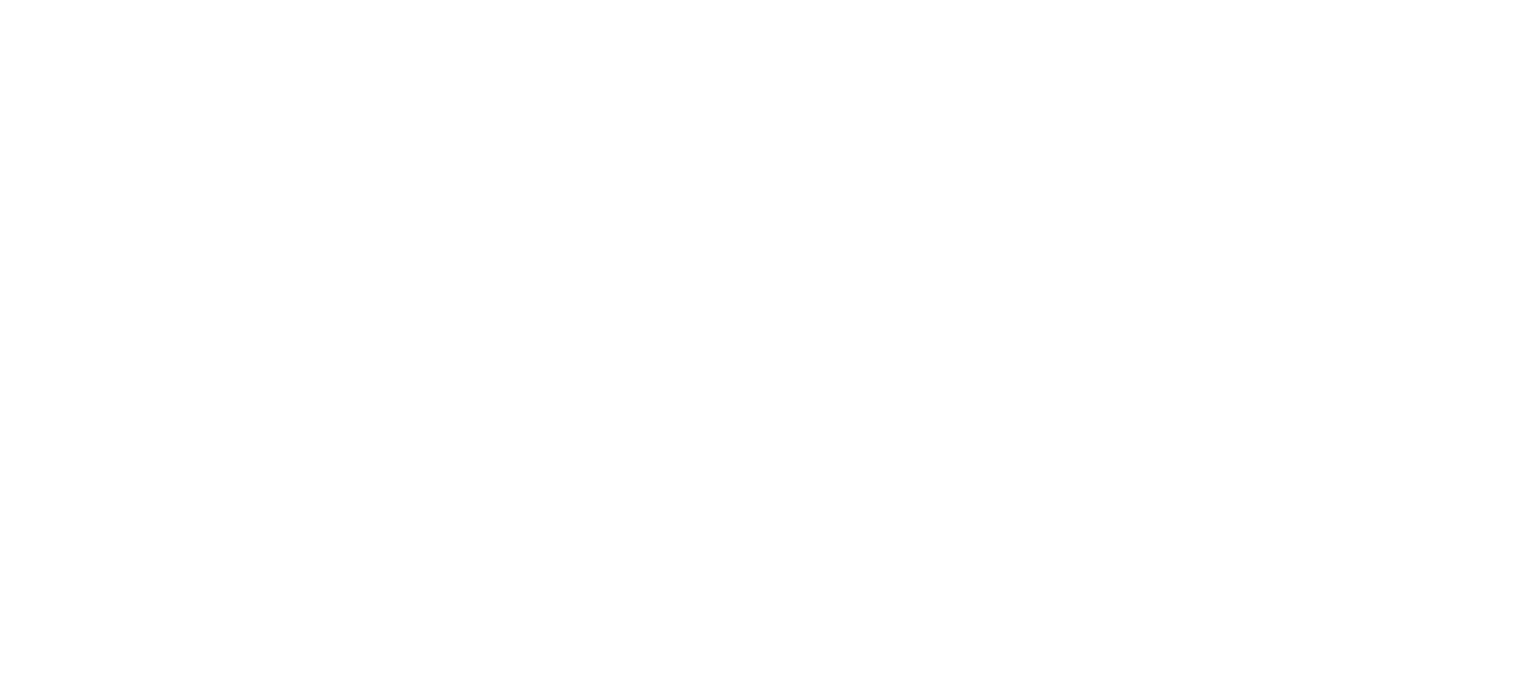 scroll, scrollTop: 0, scrollLeft: 0, axis: both 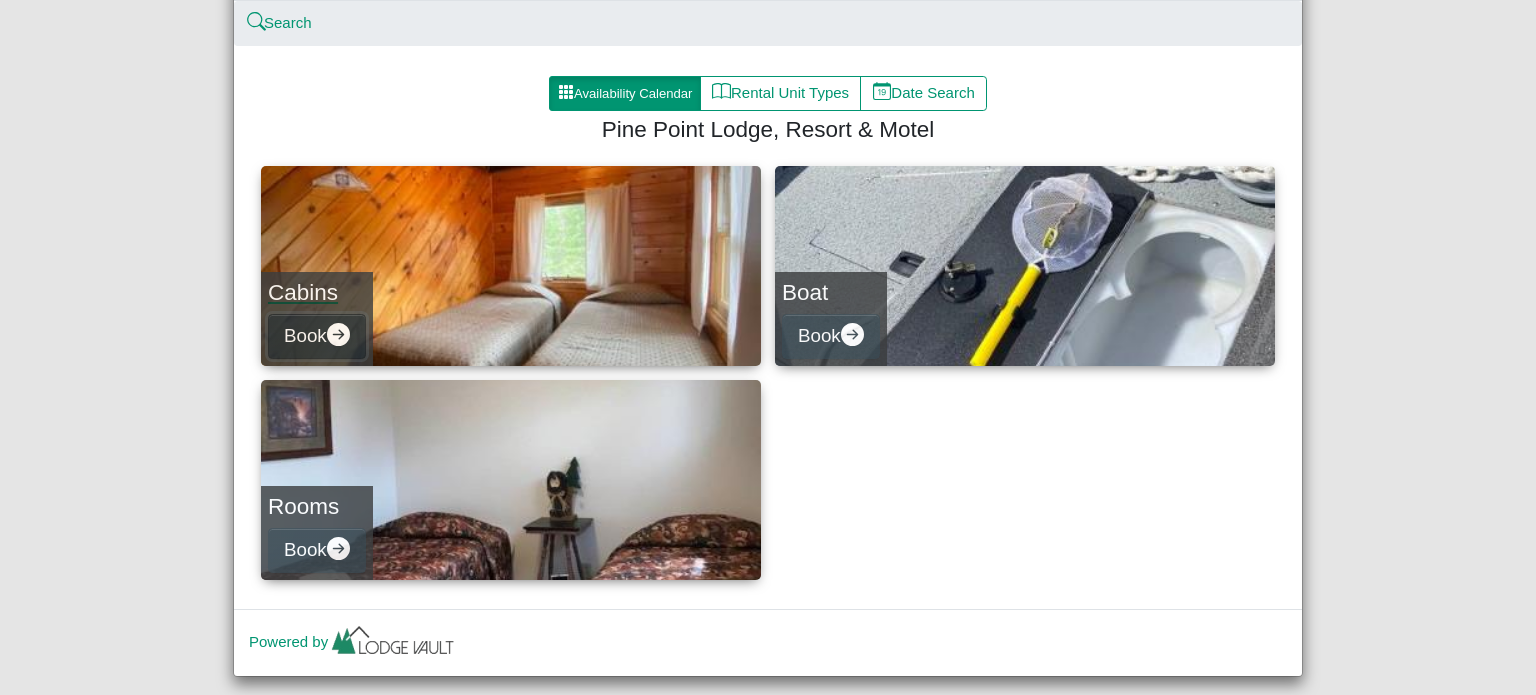 click 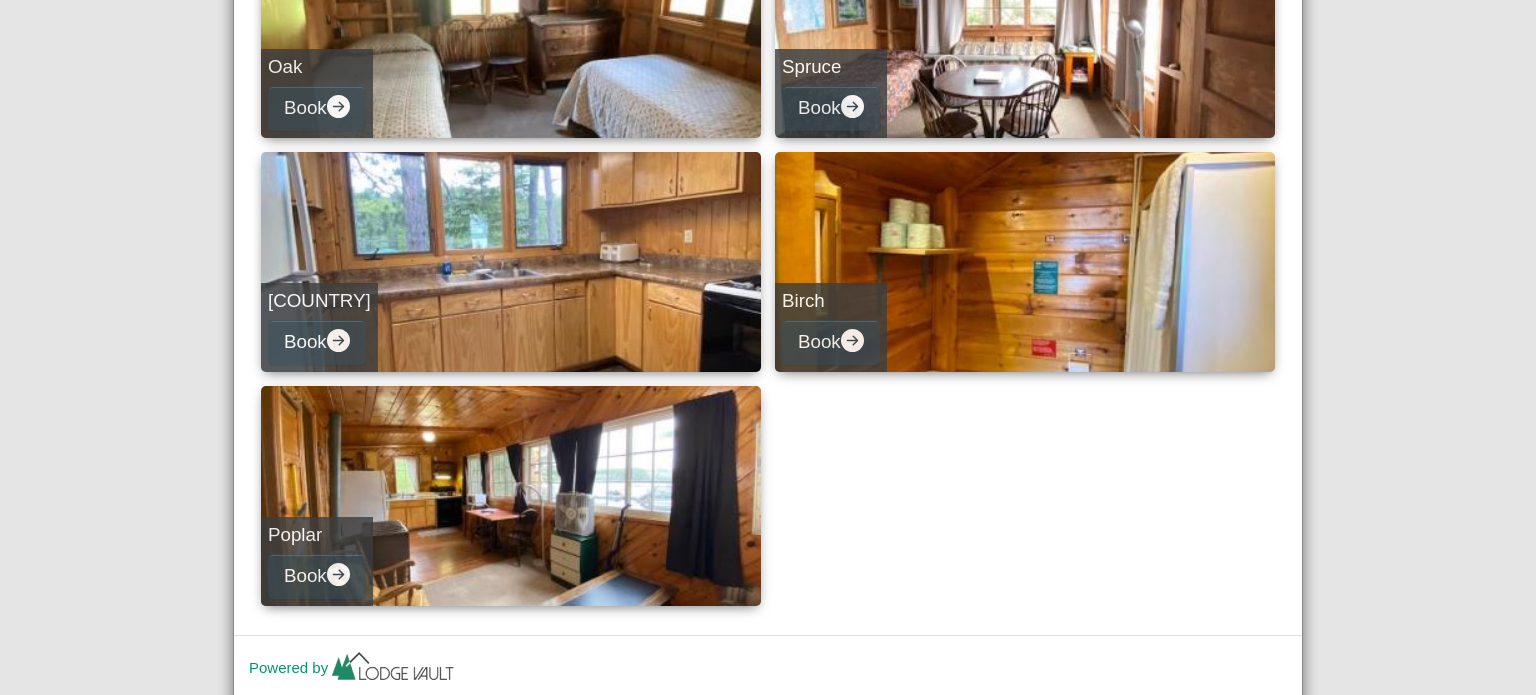 scroll, scrollTop: 867, scrollLeft: 0, axis: vertical 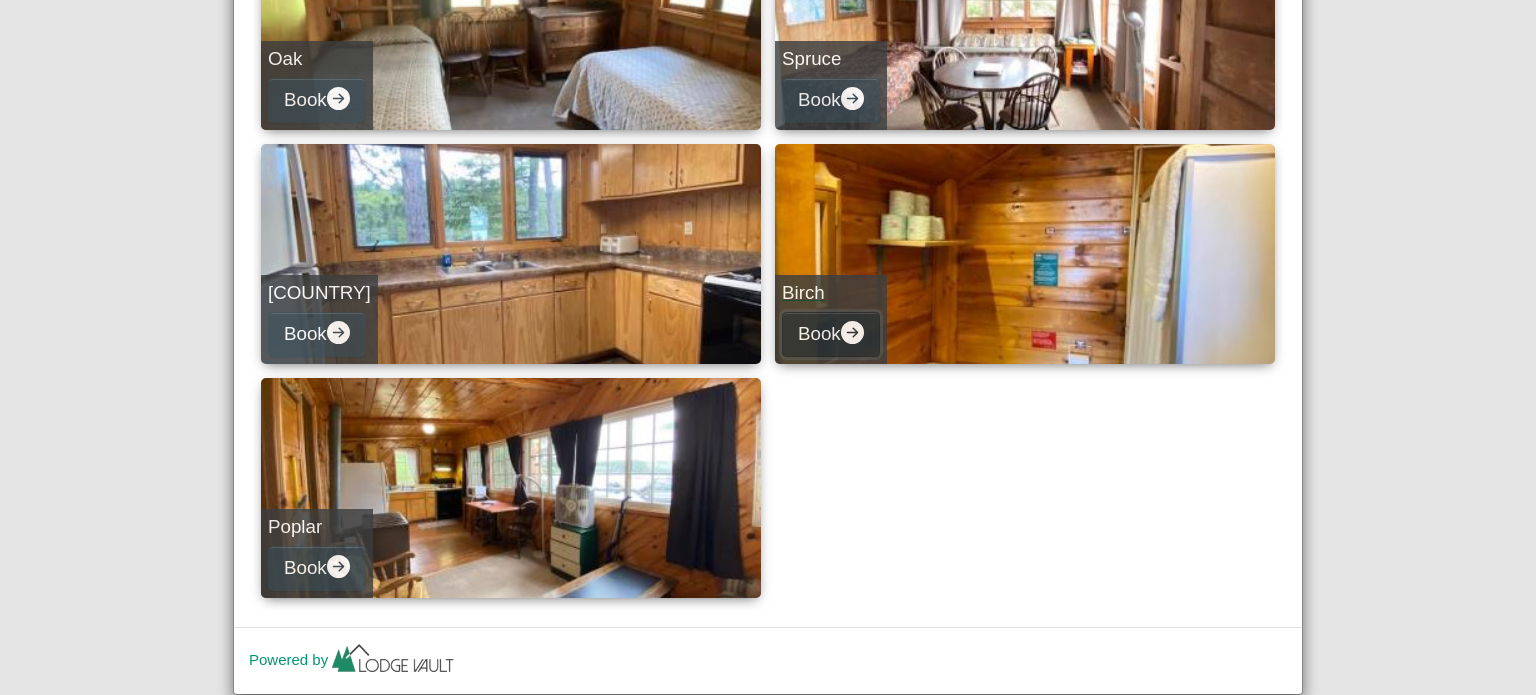 click 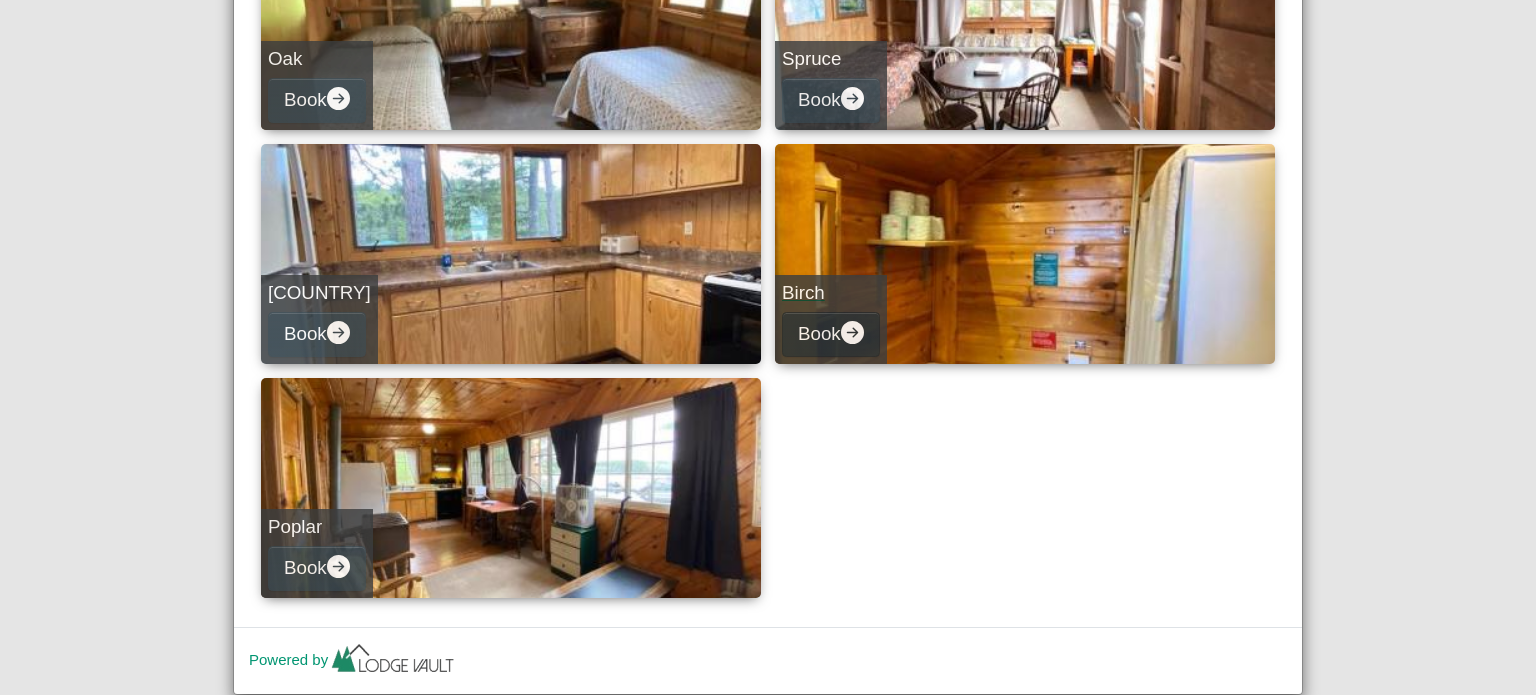 select on "*" 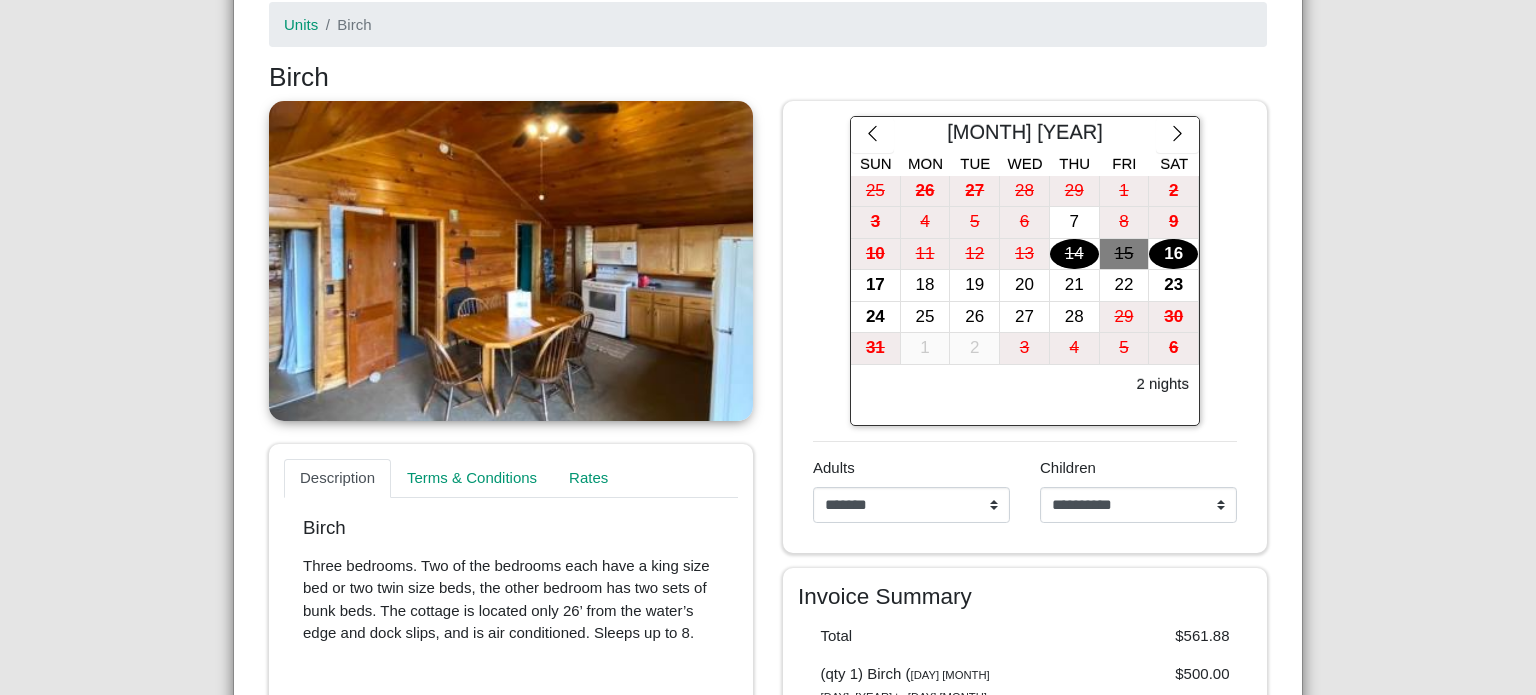scroll, scrollTop: 272, scrollLeft: 0, axis: vertical 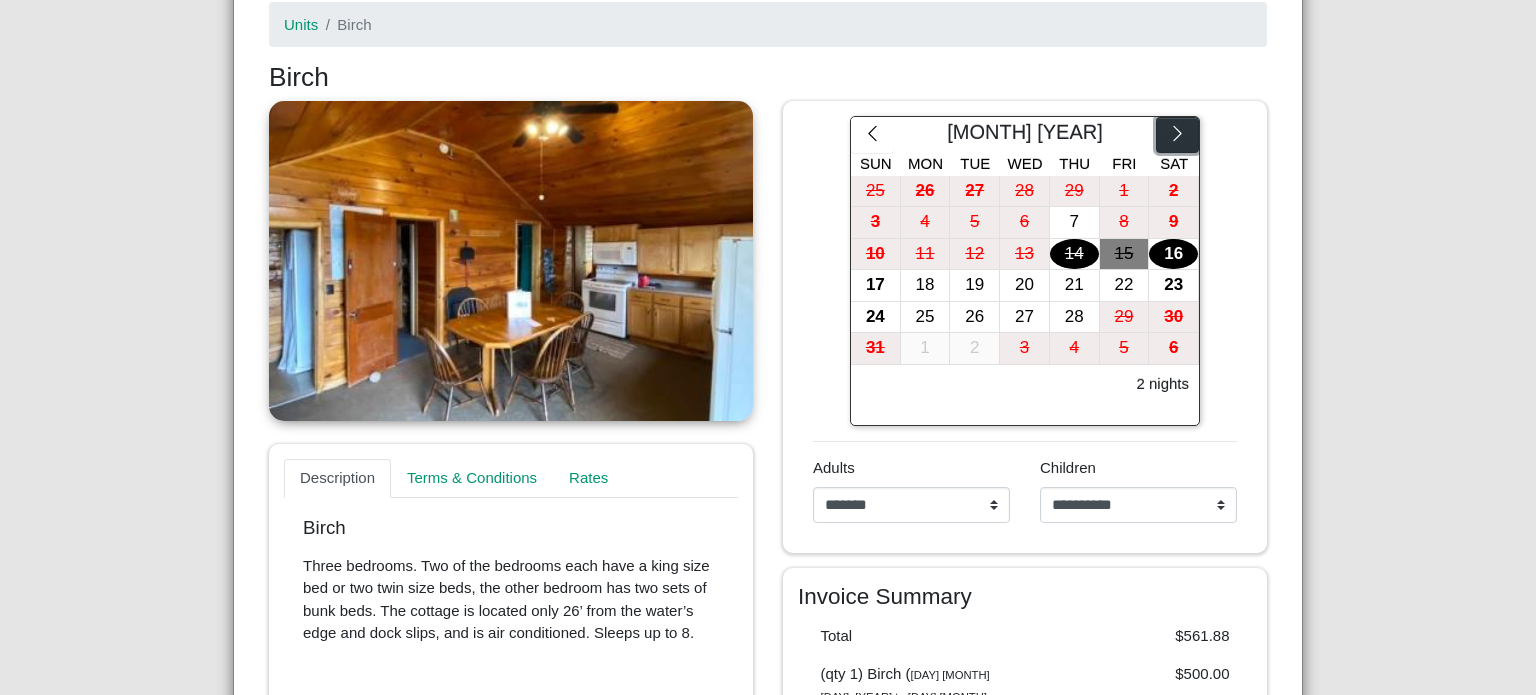 click at bounding box center [1177, 135] 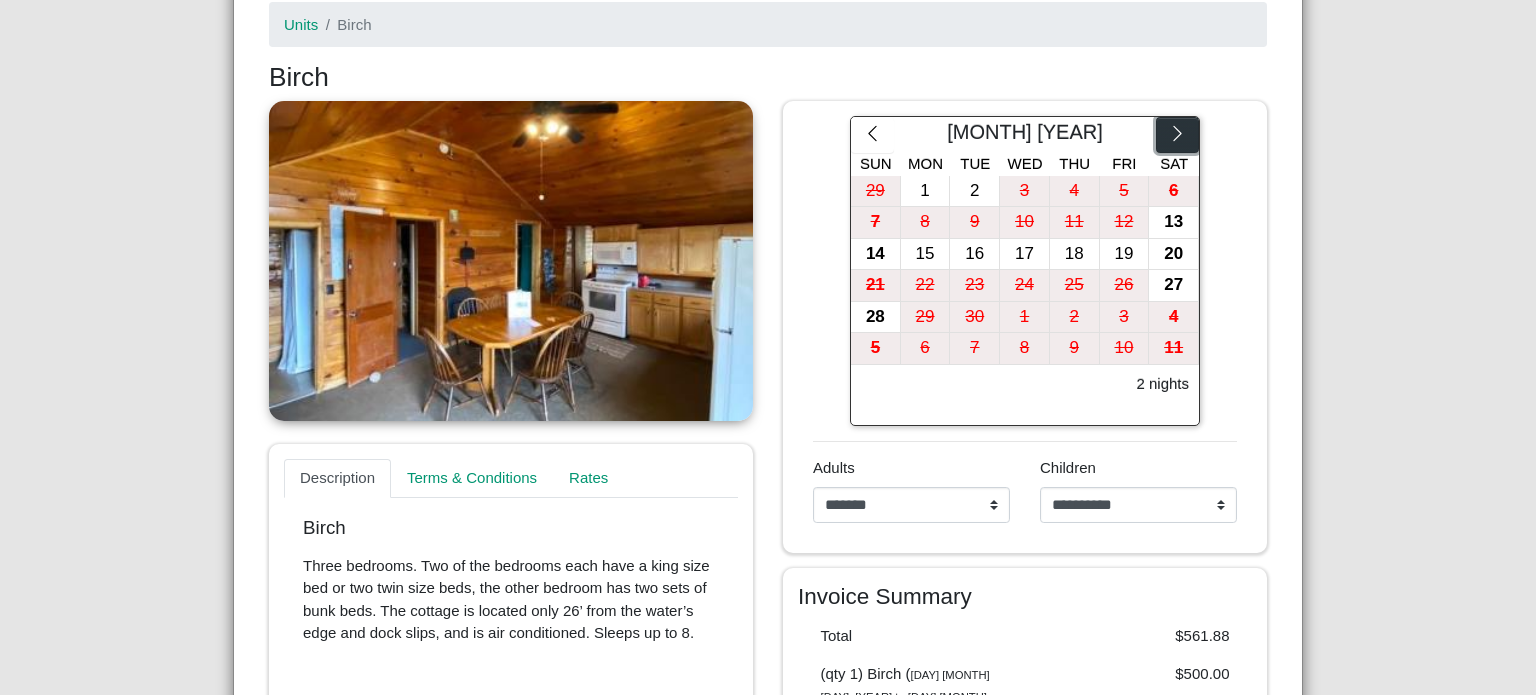 click at bounding box center [1177, 135] 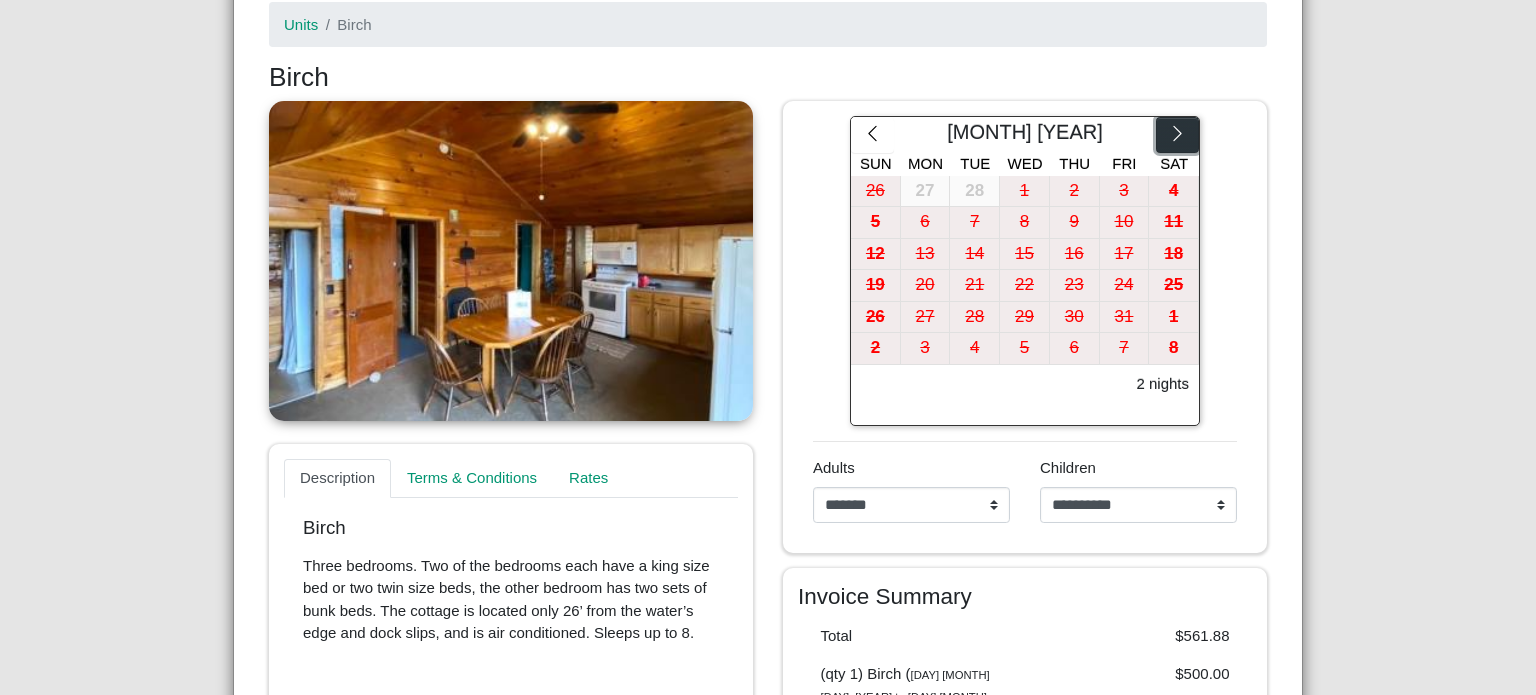 click at bounding box center [1177, 135] 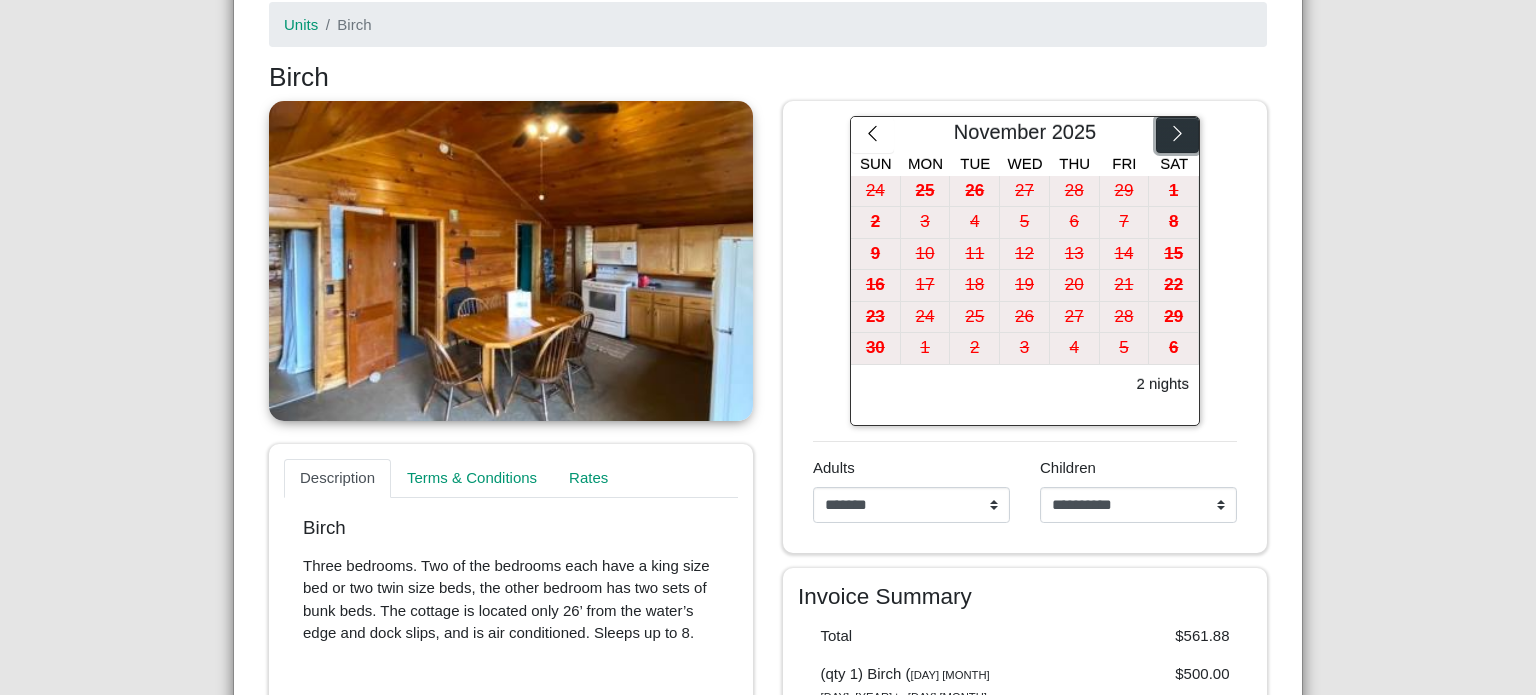click at bounding box center (1177, 135) 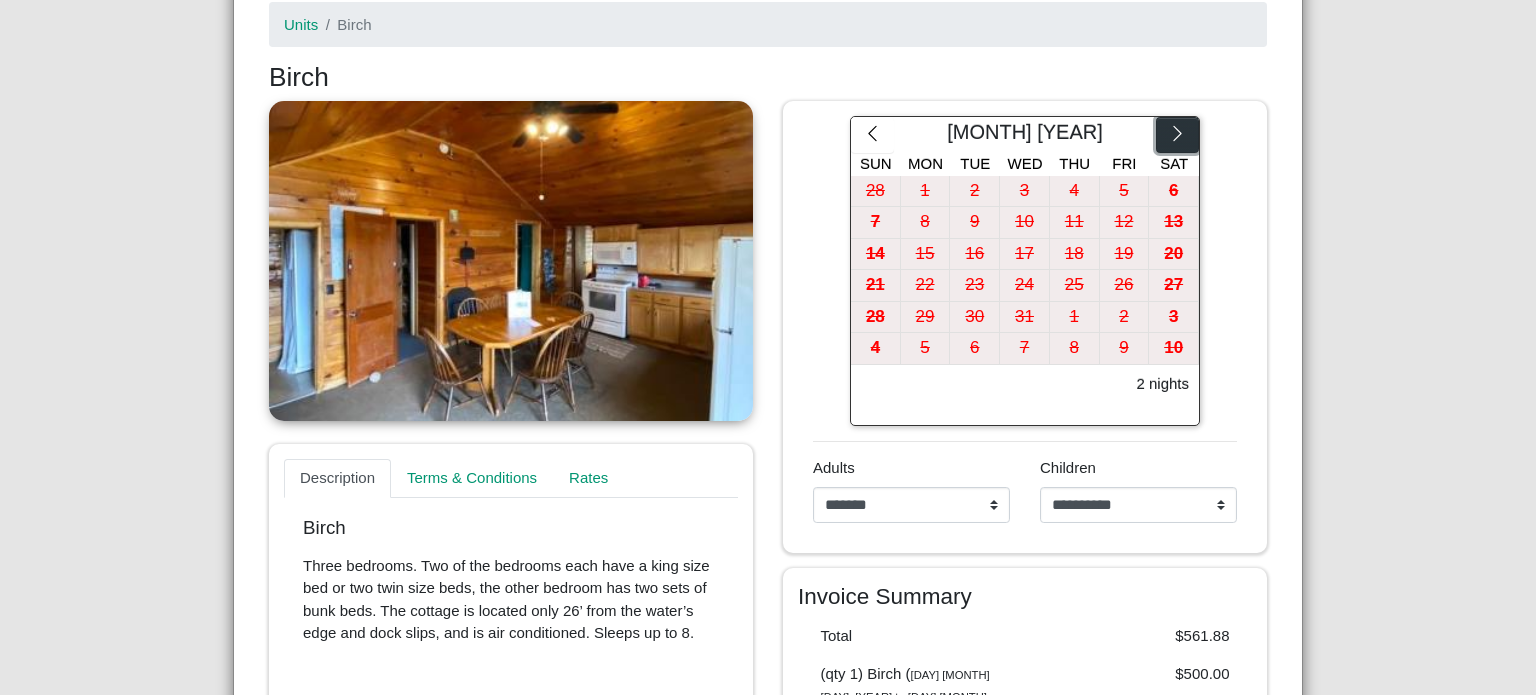 click at bounding box center [1177, 135] 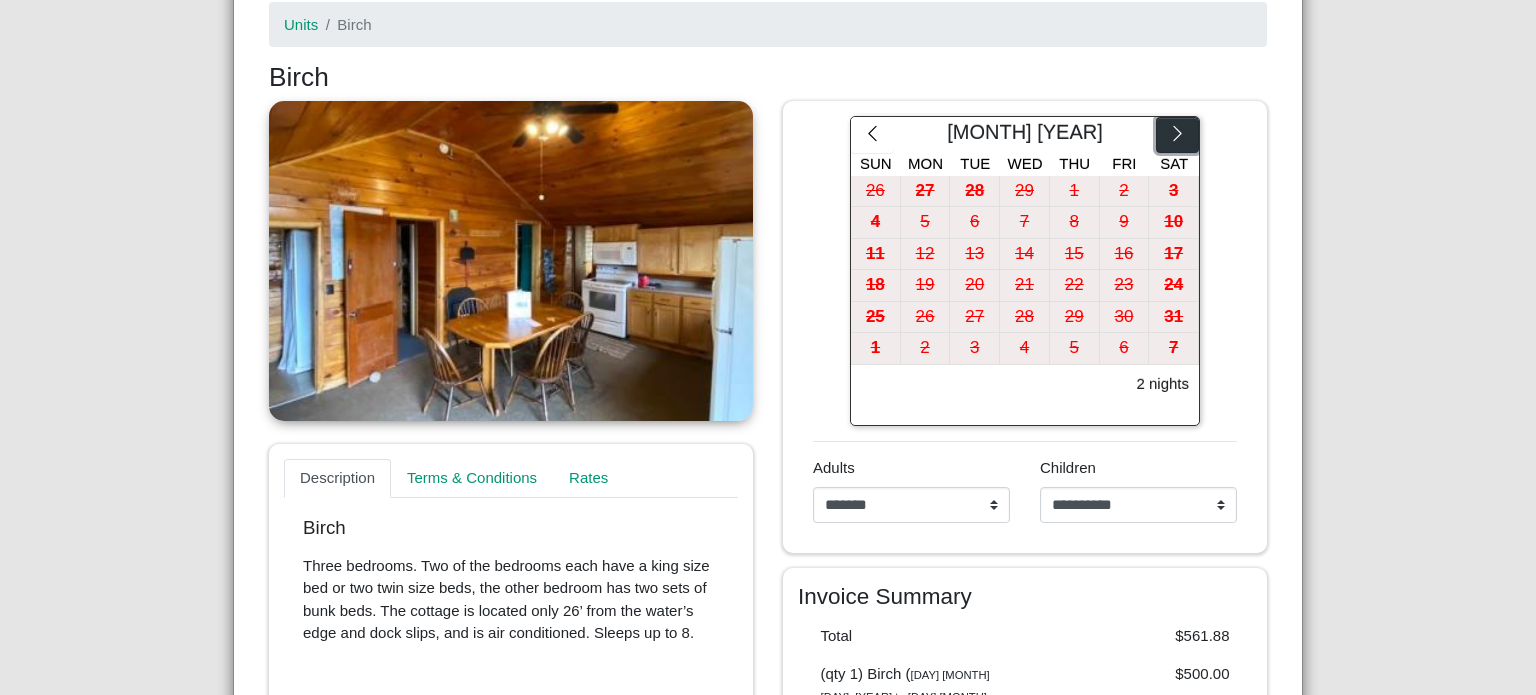 click at bounding box center (1177, 135) 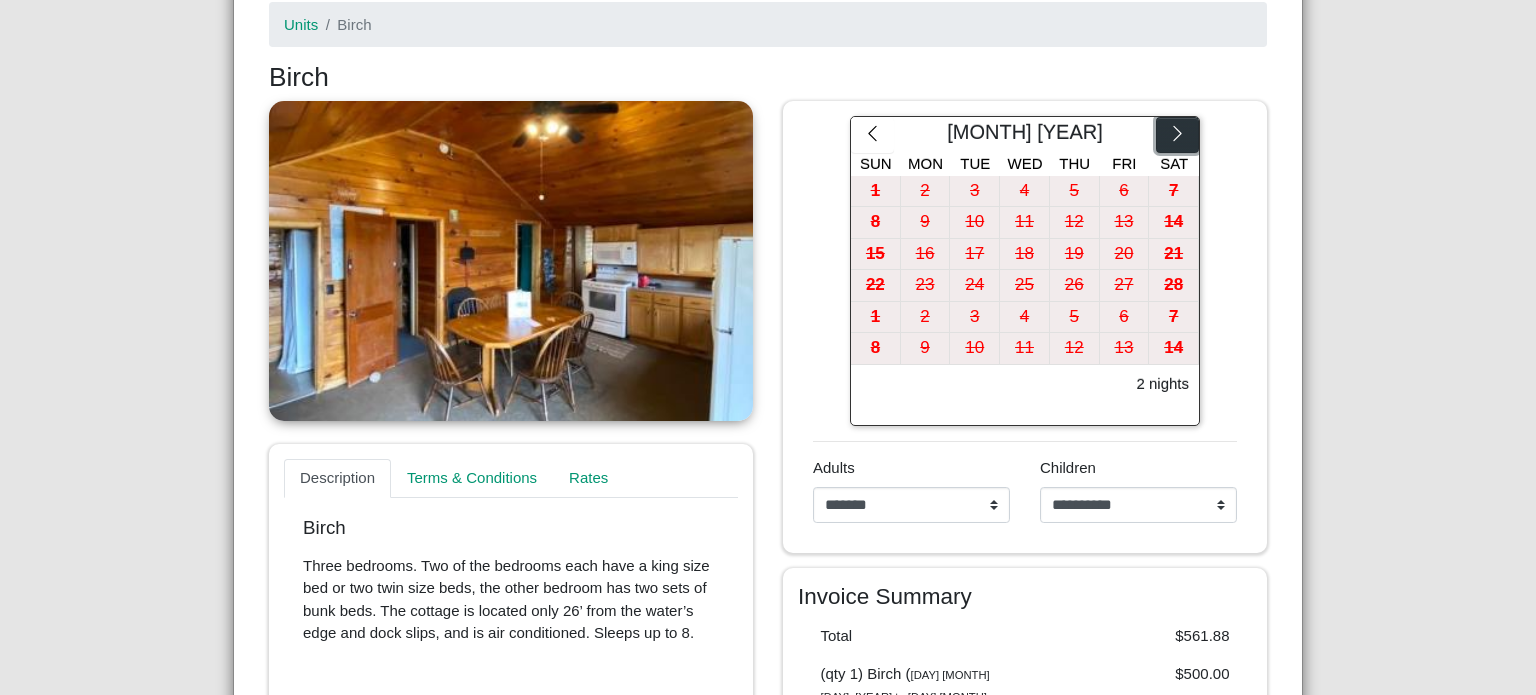 click at bounding box center (1177, 135) 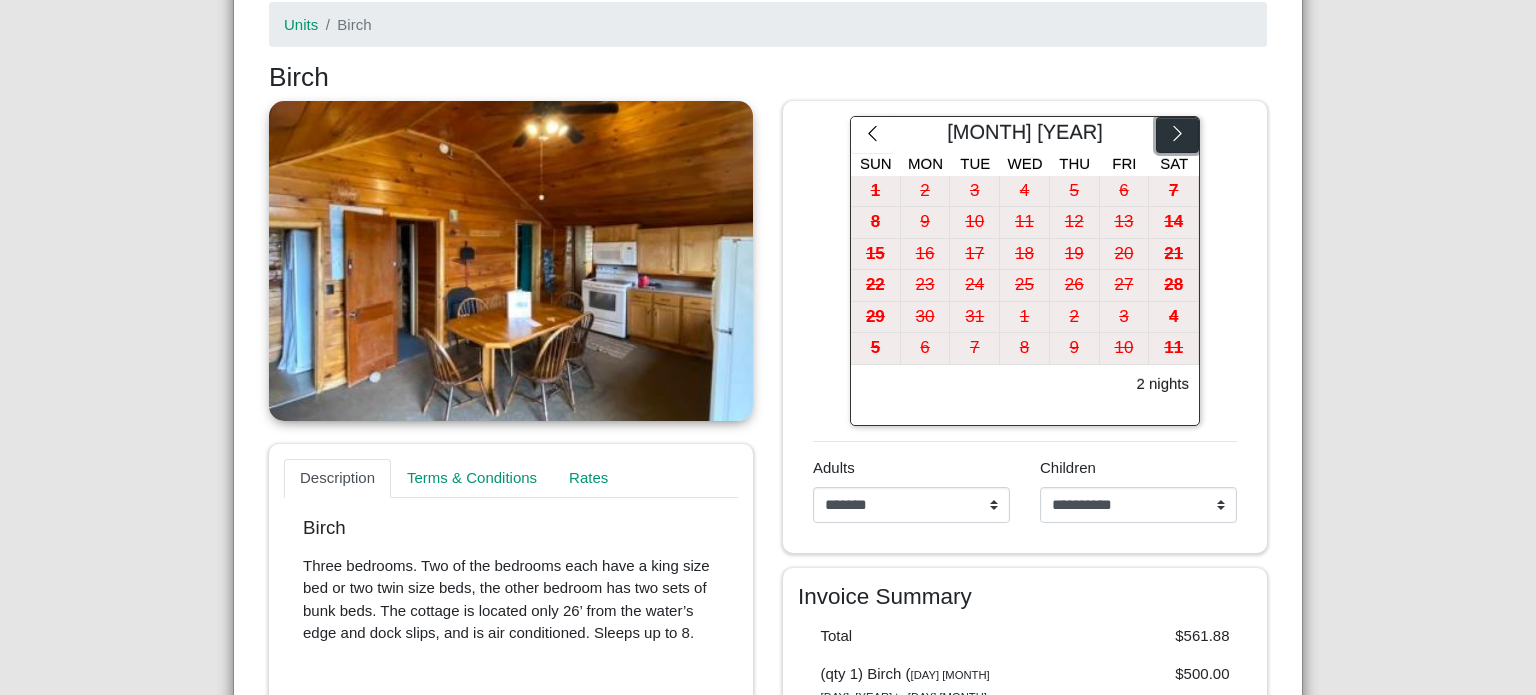 click at bounding box center [1177, 135] 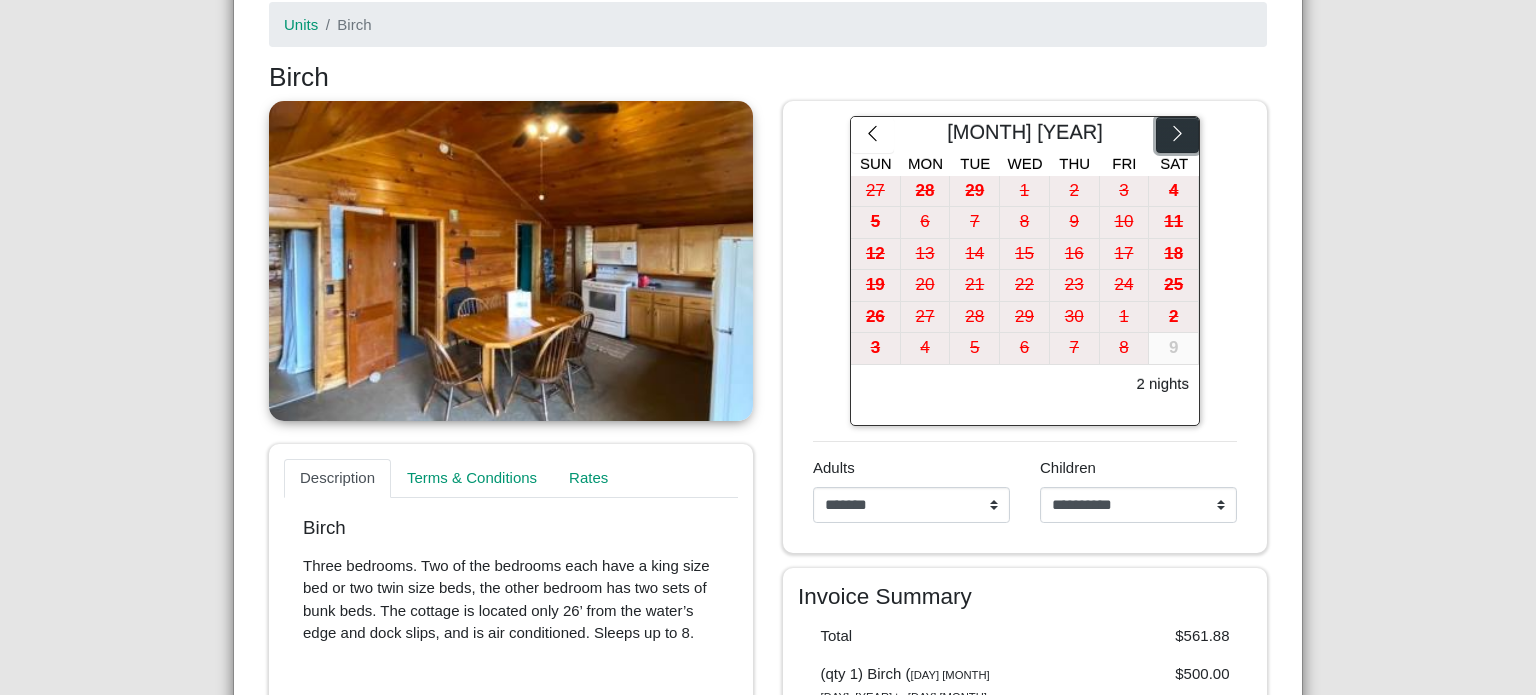 click at bounding box center (1177, 135) 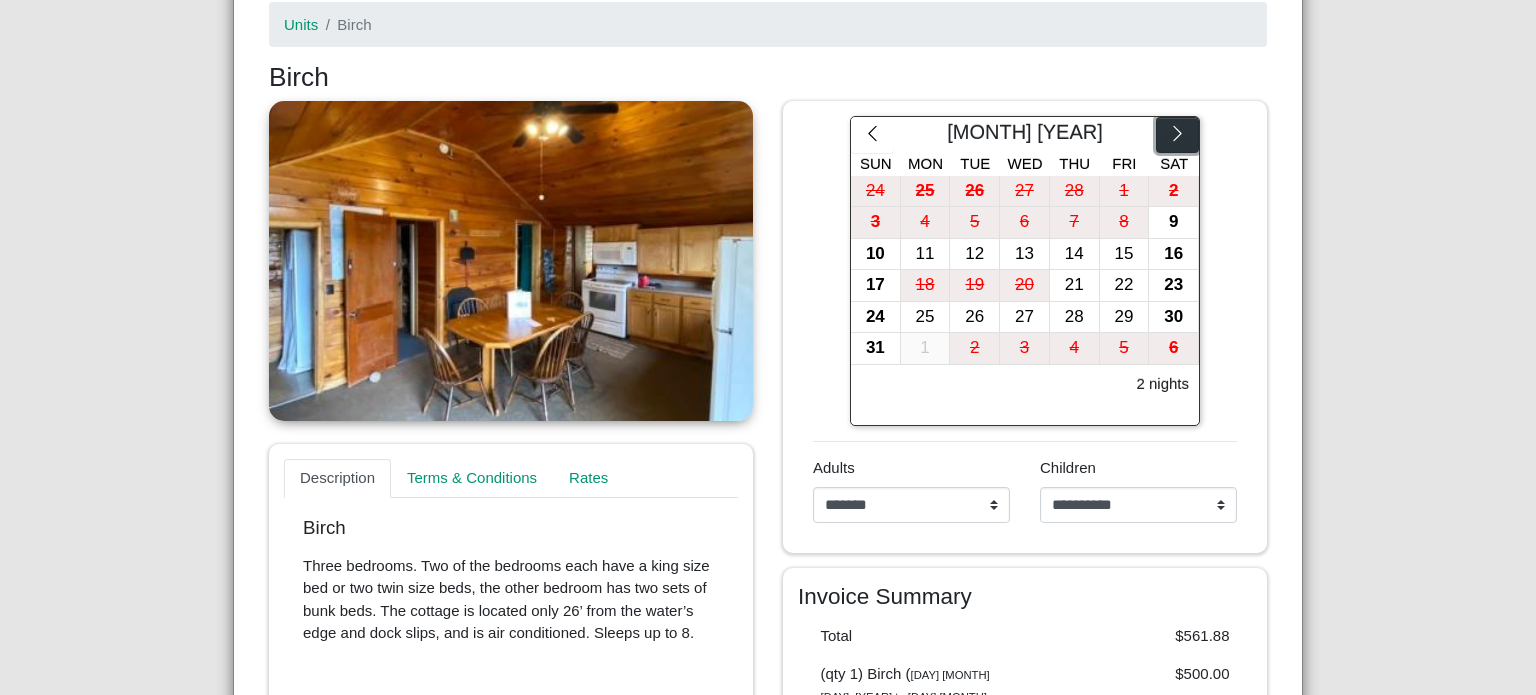 click at bounding box center [1177, 135] 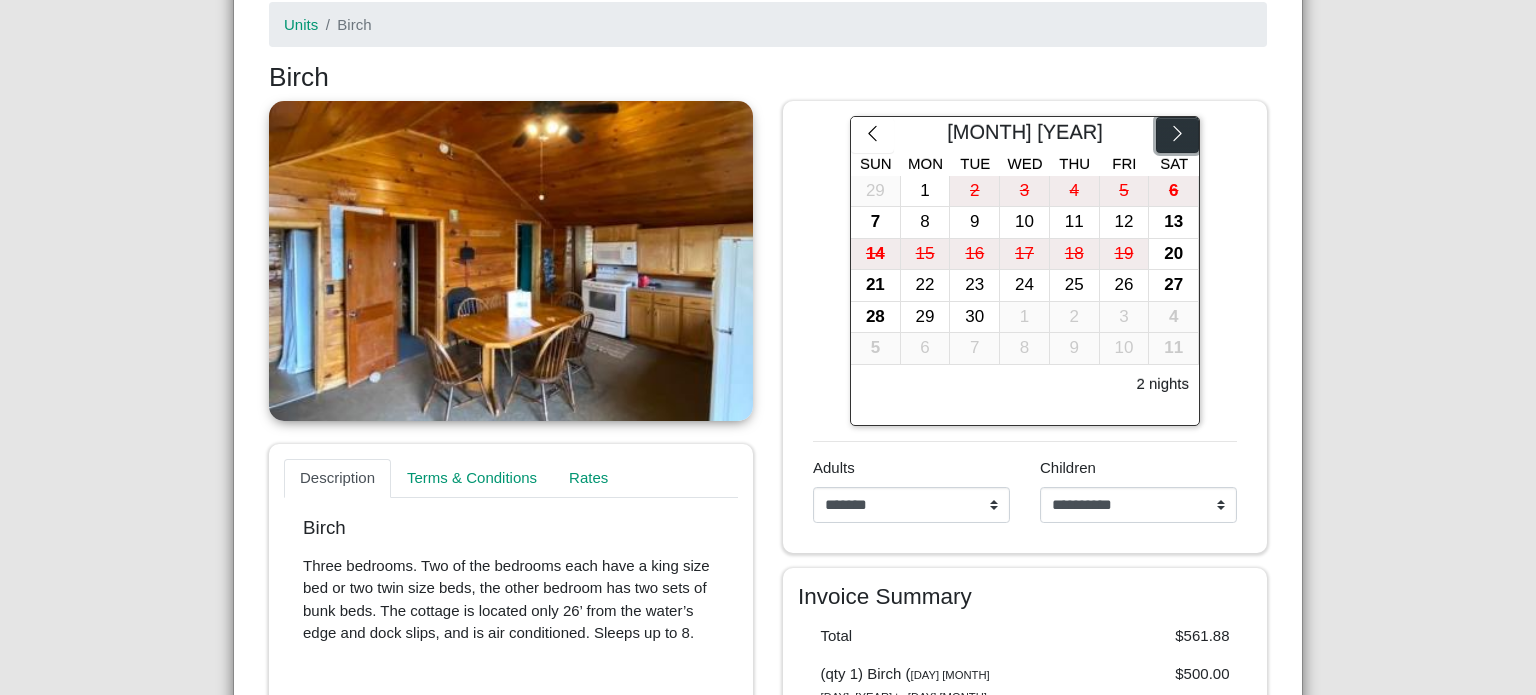 click at bounding box center [1177, 135] 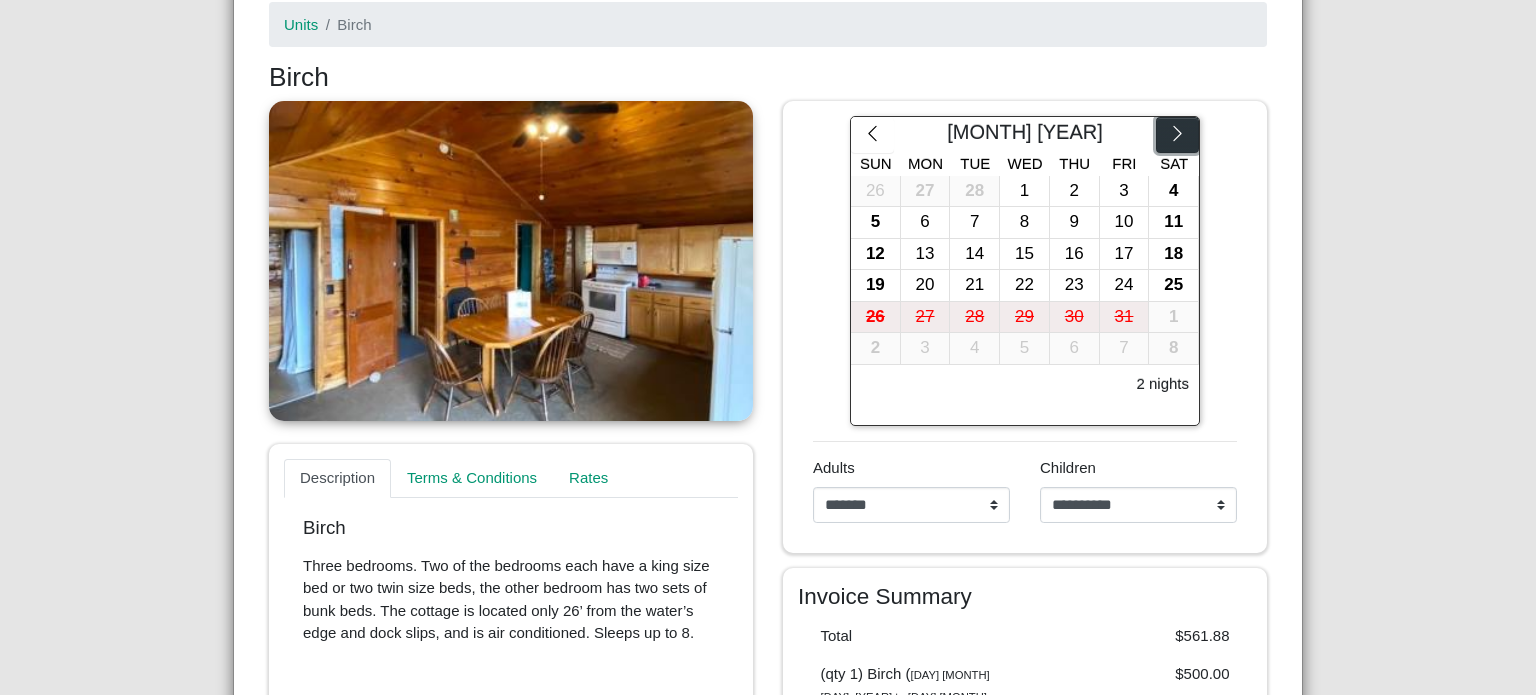 click at bounding box center [1177, 135] 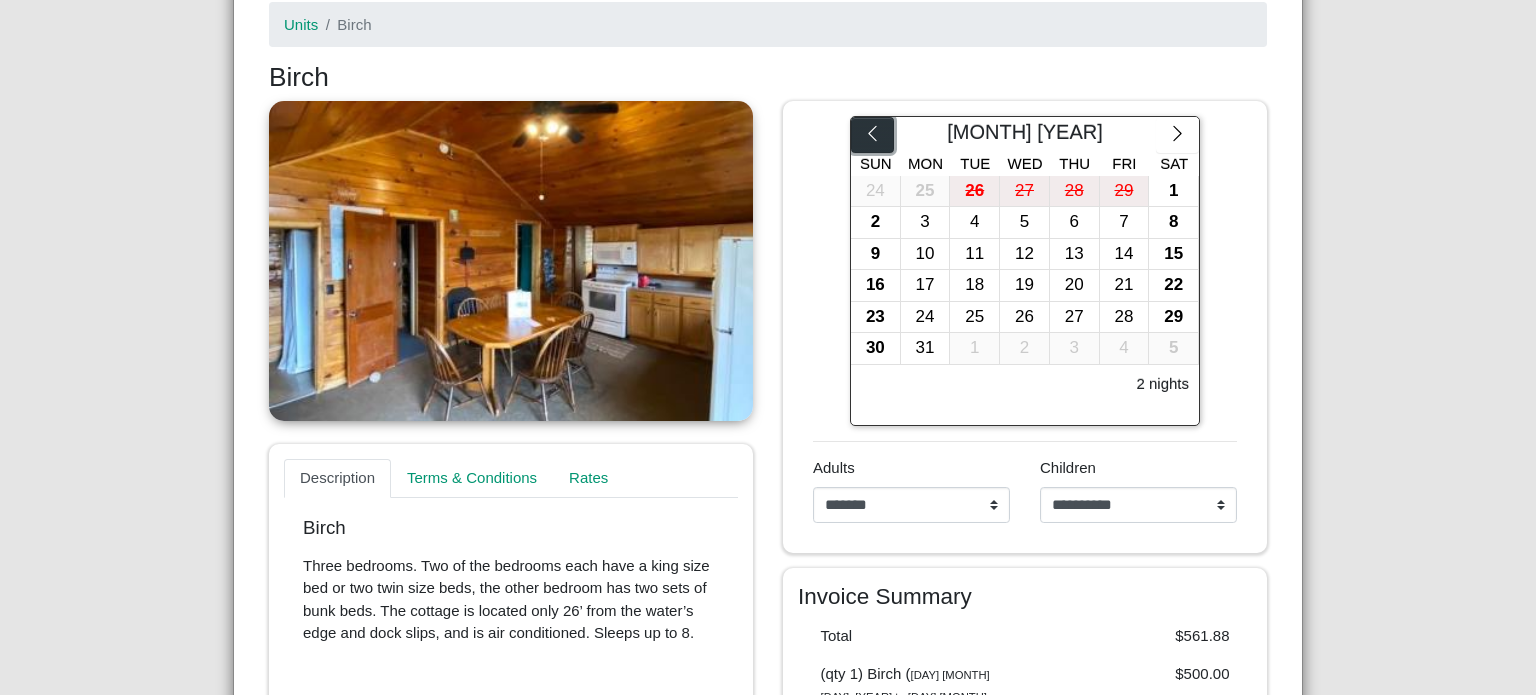 click 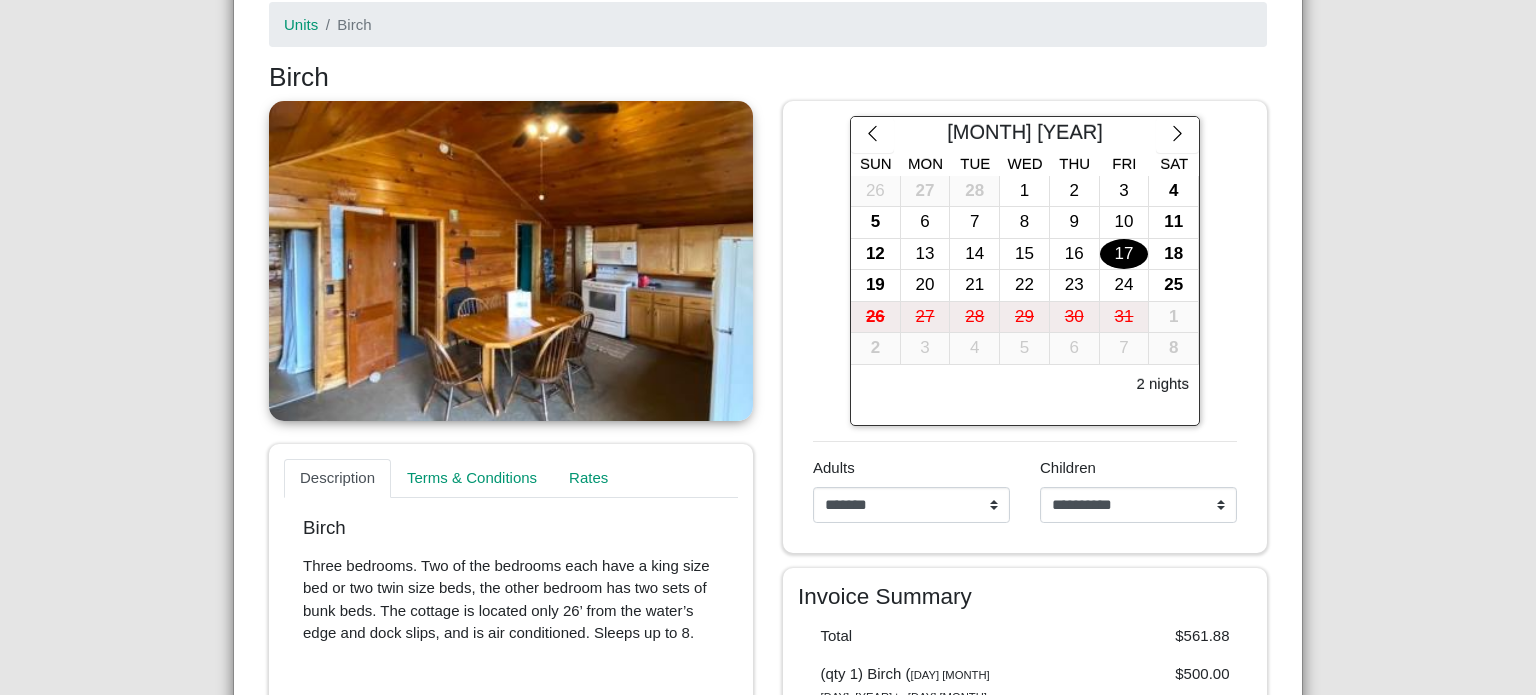 click on "17" at bounding box center [1124, 254] 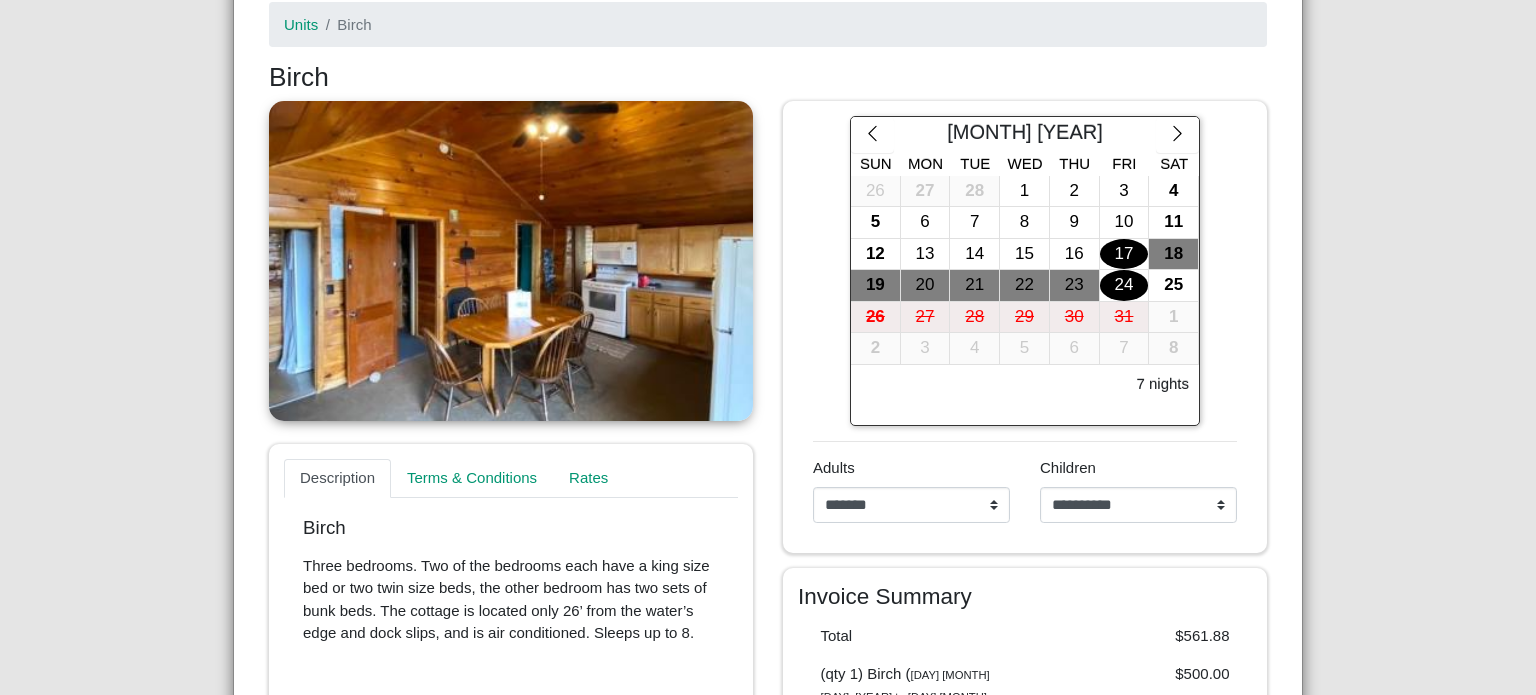 click on "24" at bounding box center [1124, 285] 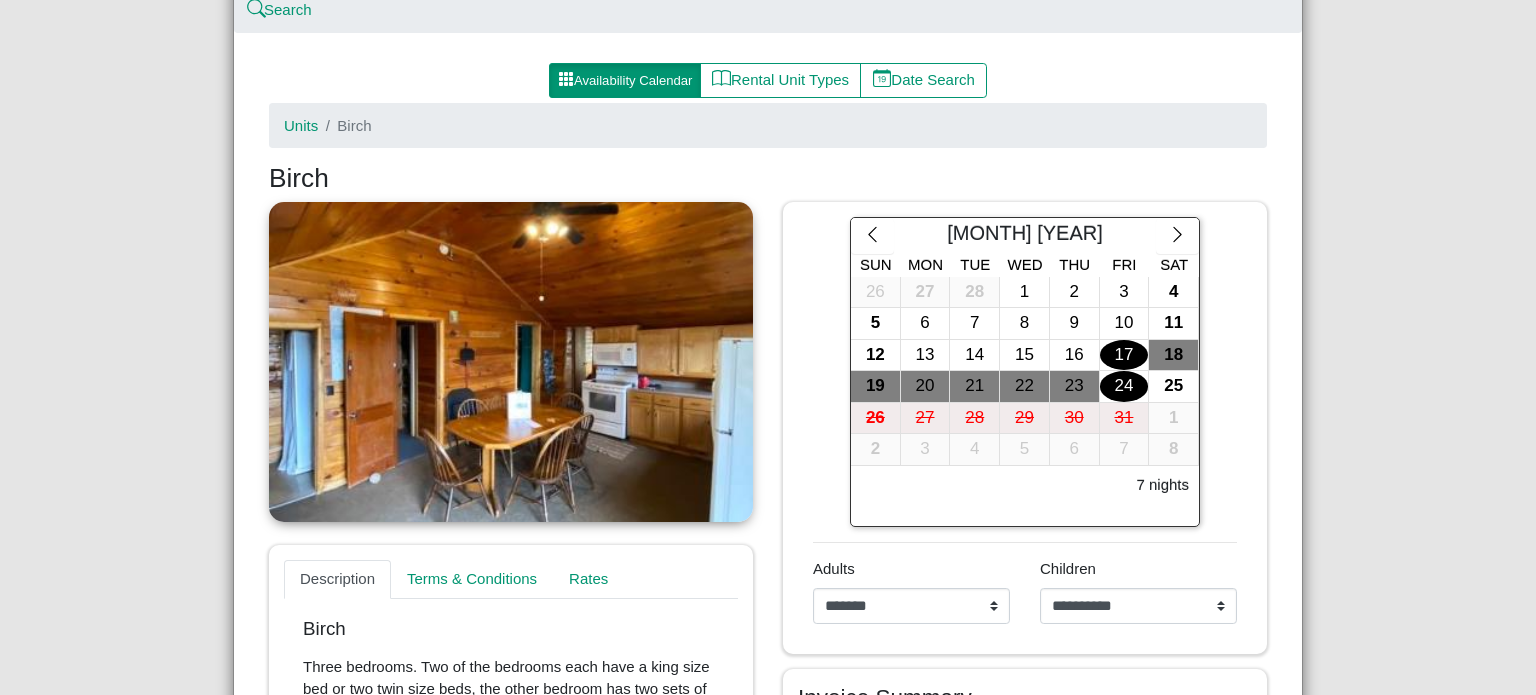 scroll, scrollTop: 172, scrollLeft: 0, axis: vertical 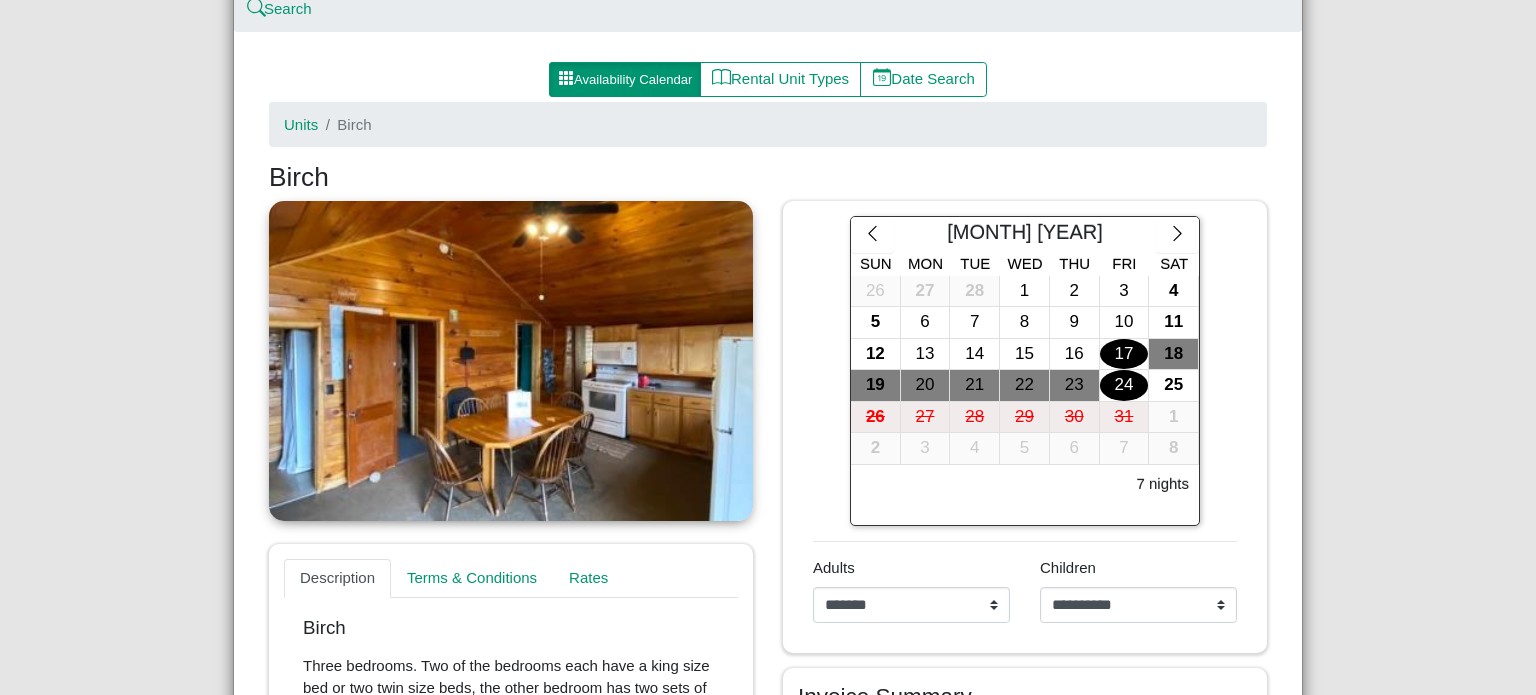 click at bounding box center (511, 361) 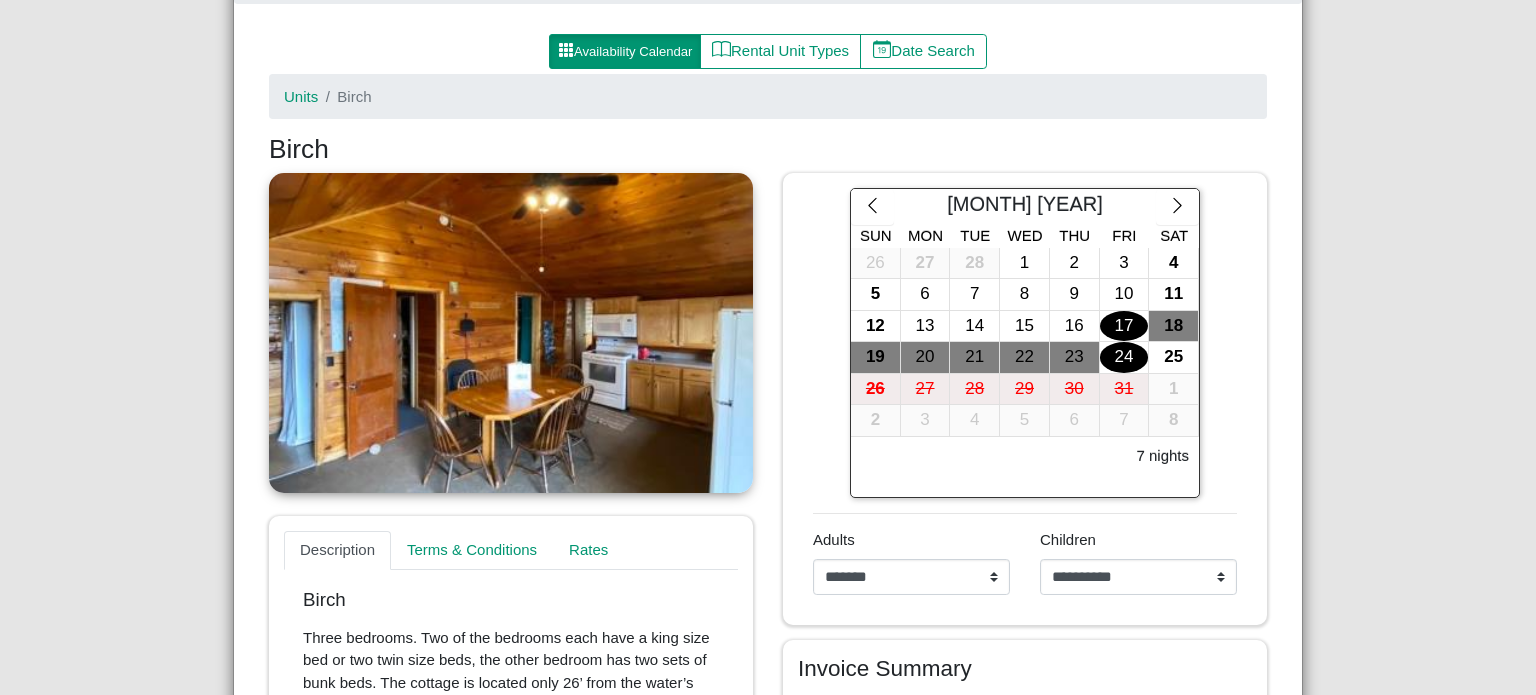 scroll, scrollTop: 193, scrollLeft: 0, axis: vertical 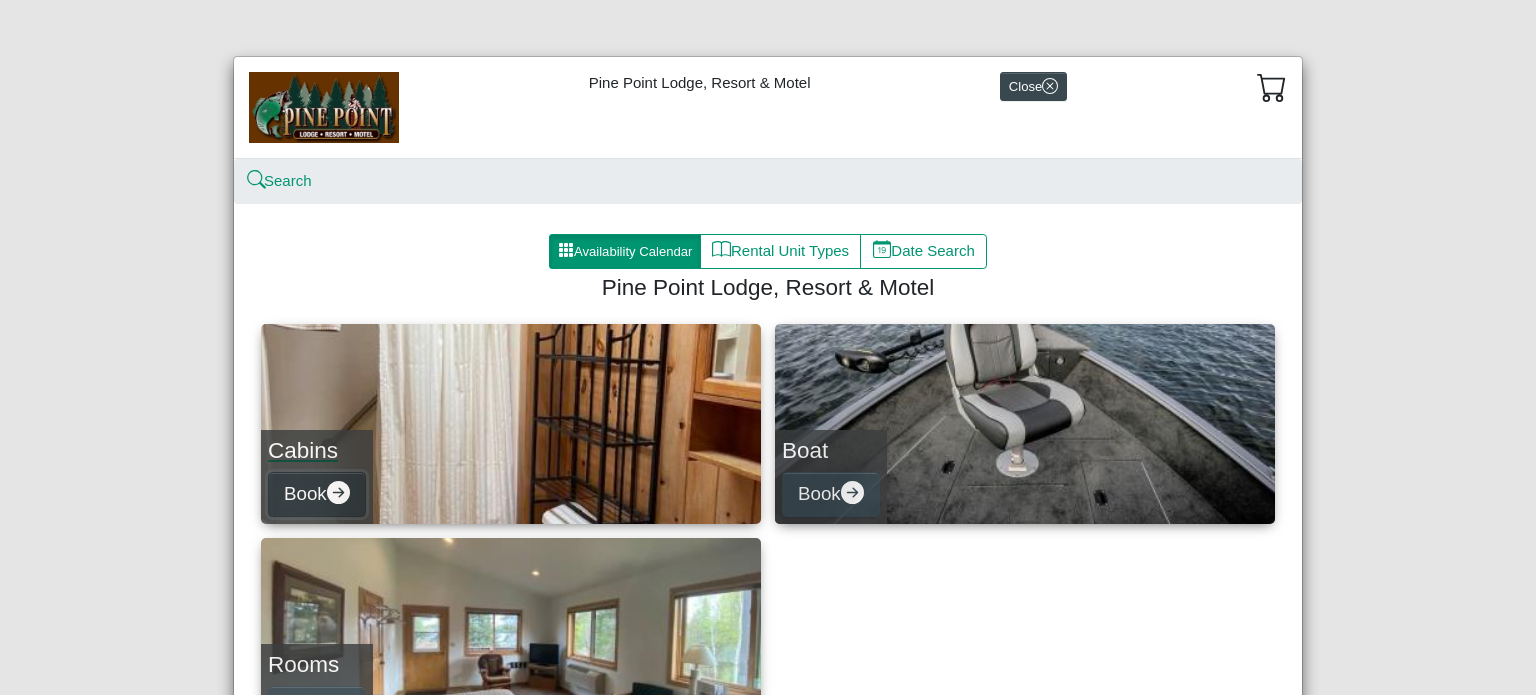 click 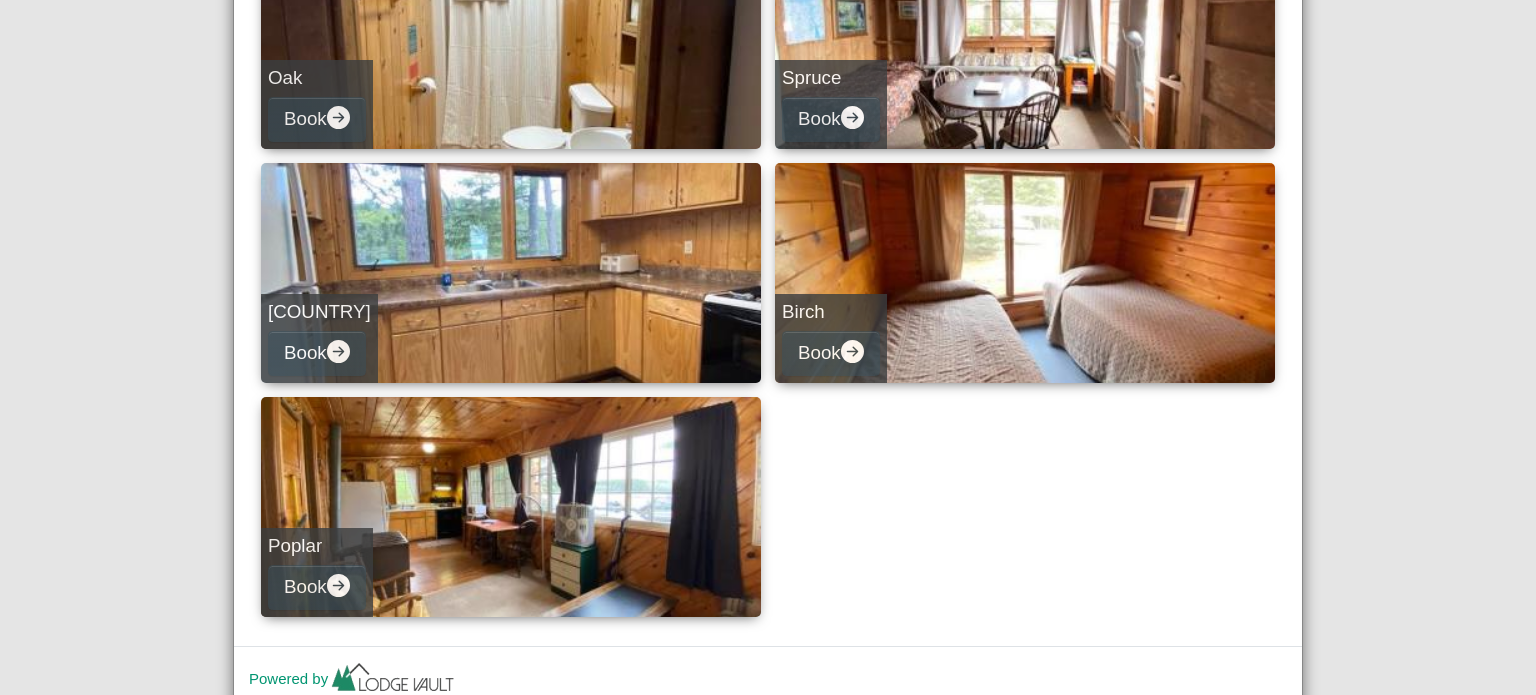 scroll, scrollTop: 859, scrollLeft: 0, axis: vertical 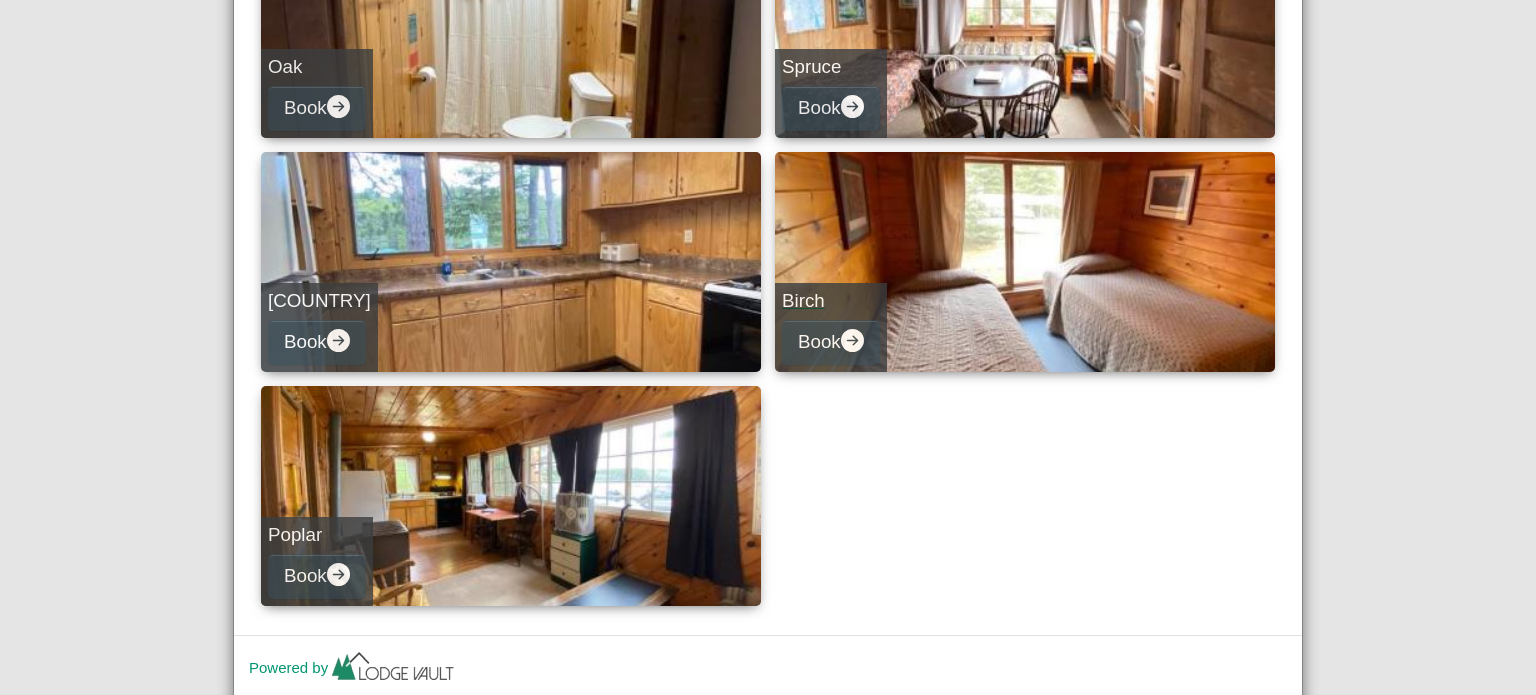 click on "Birch  Book" at bounding box center (1025, 262) 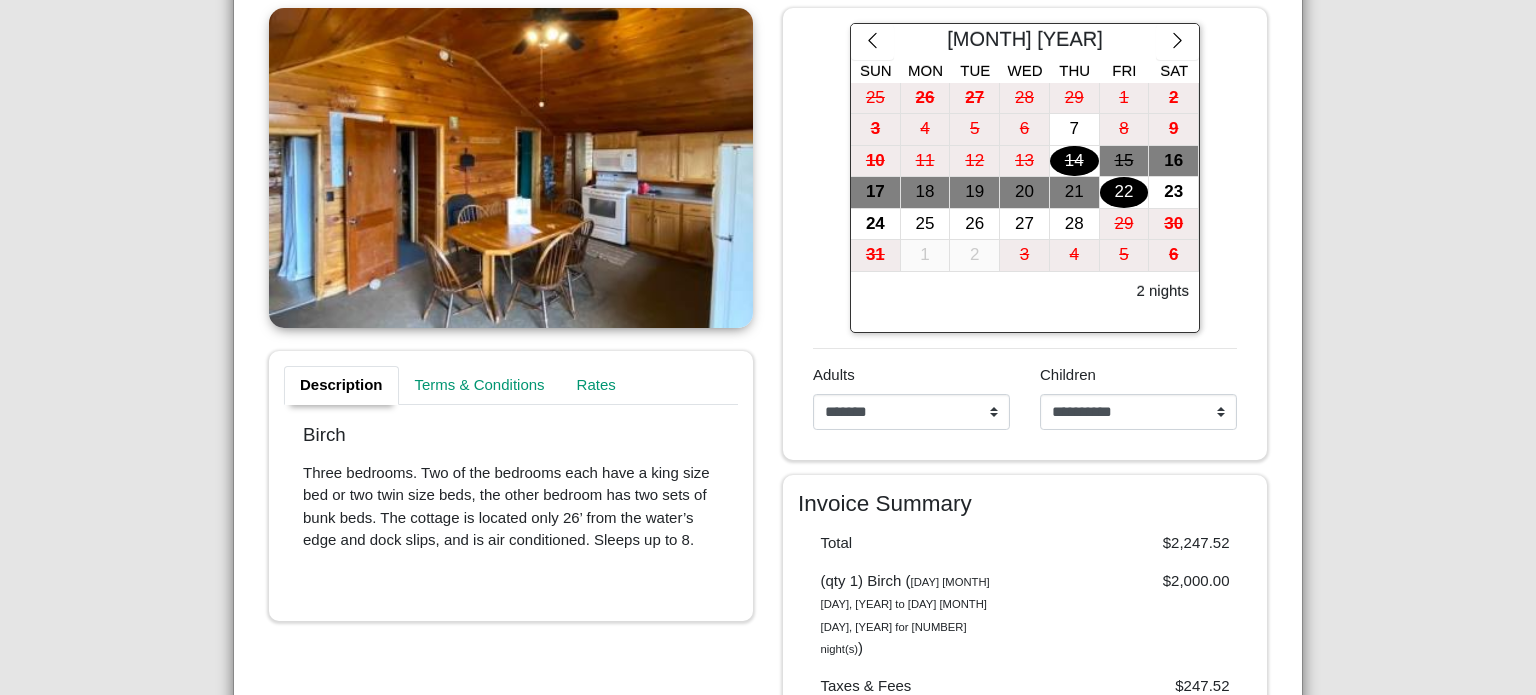 scroll, scrollTop: 364, scrollLeft: 0, axis: vertical 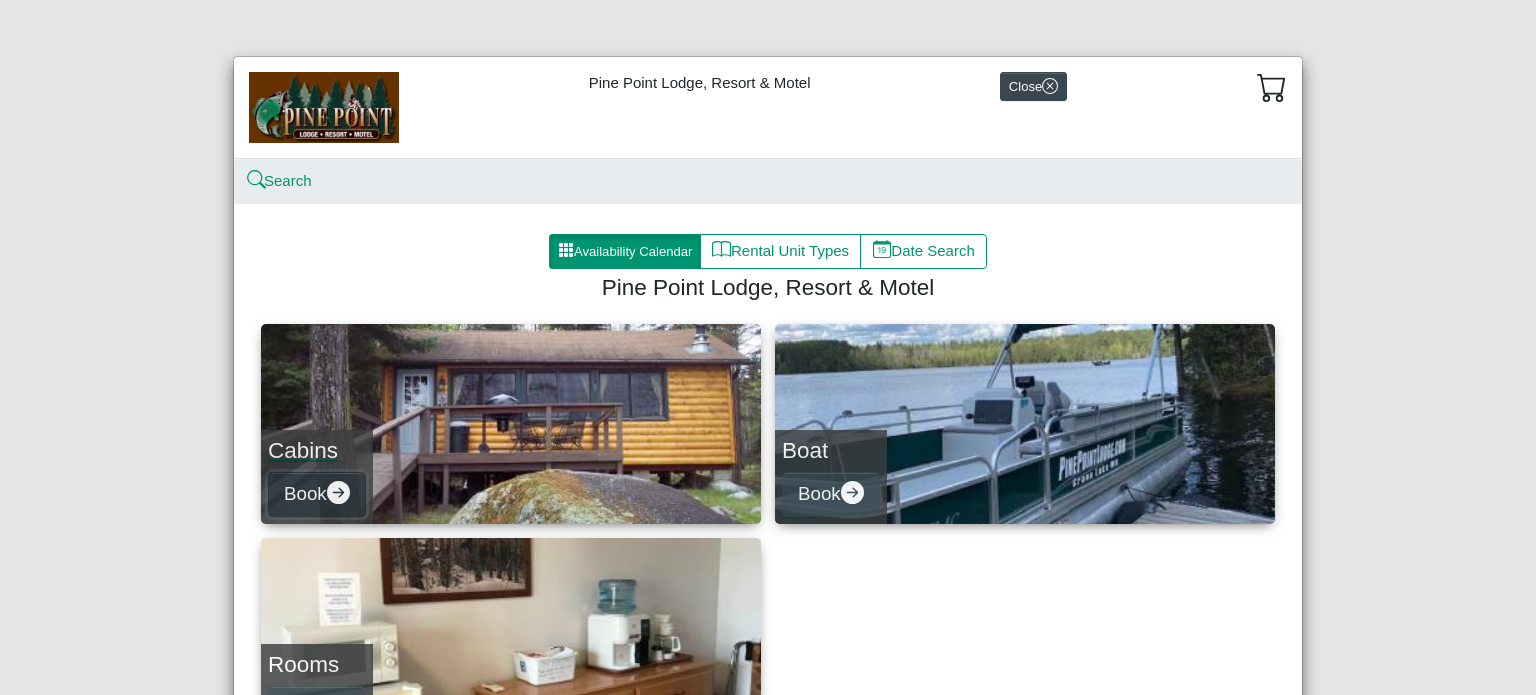 click 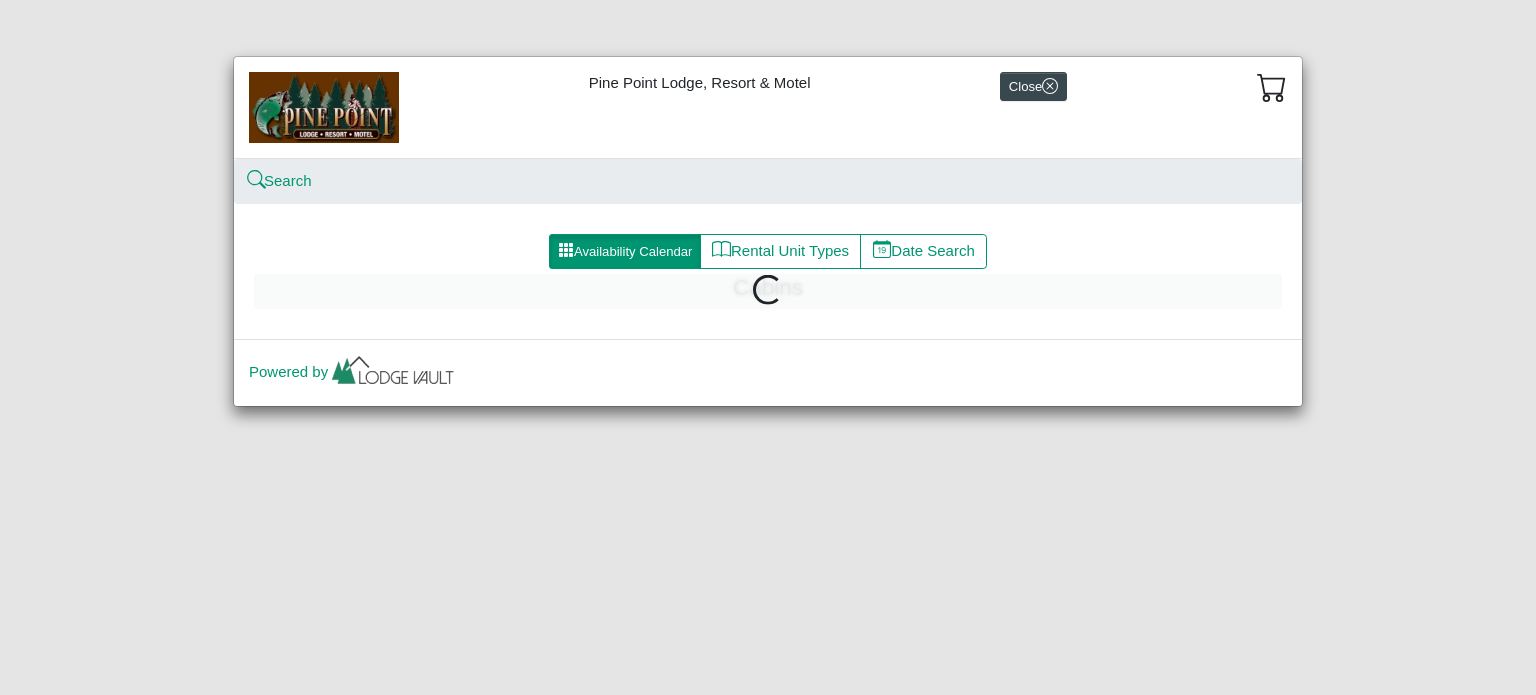 click on "Pine Point Lodge, Resort & Motel   Close   Search   Availability Calendar   Rental Unit Types   Date Search  Cabins  Powered by" at bounding box center [768, 347] 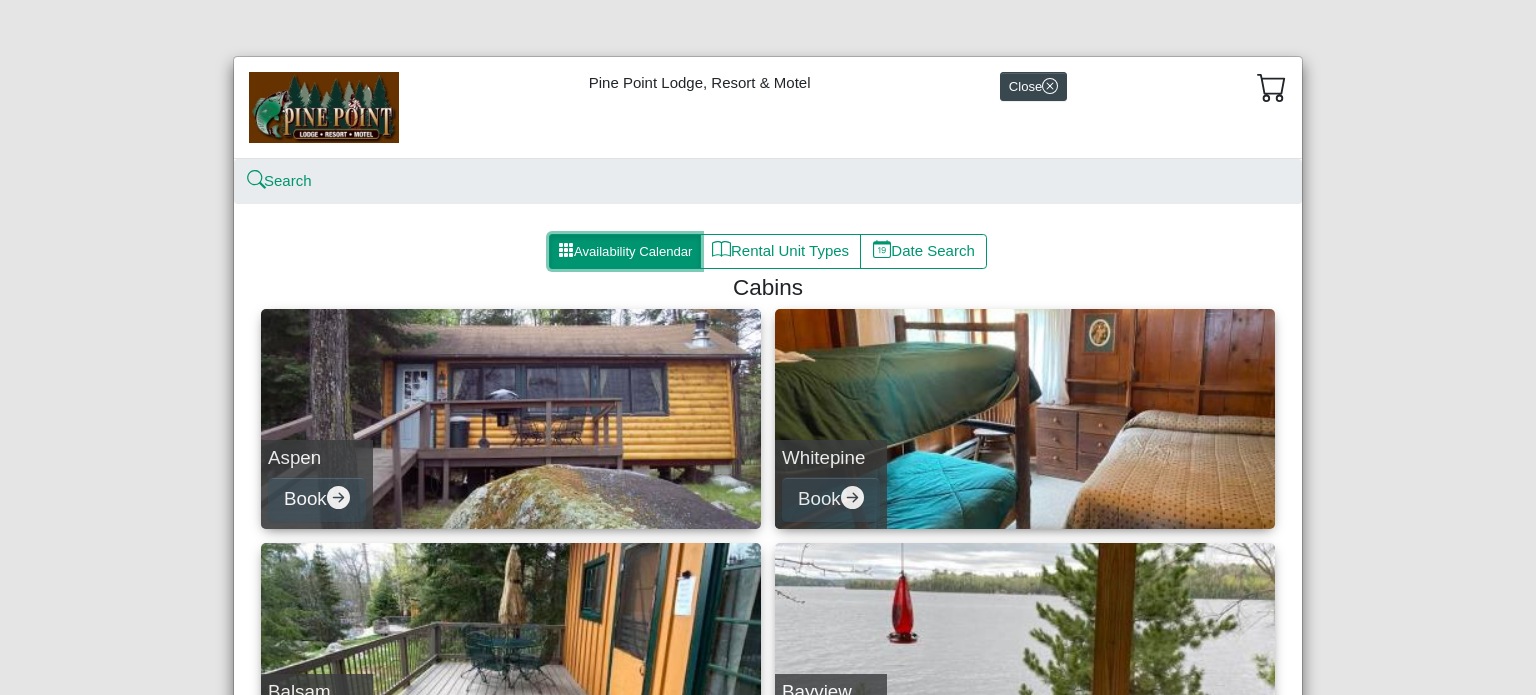 click on "Availability Calendar" at bounding box center [625, 252] 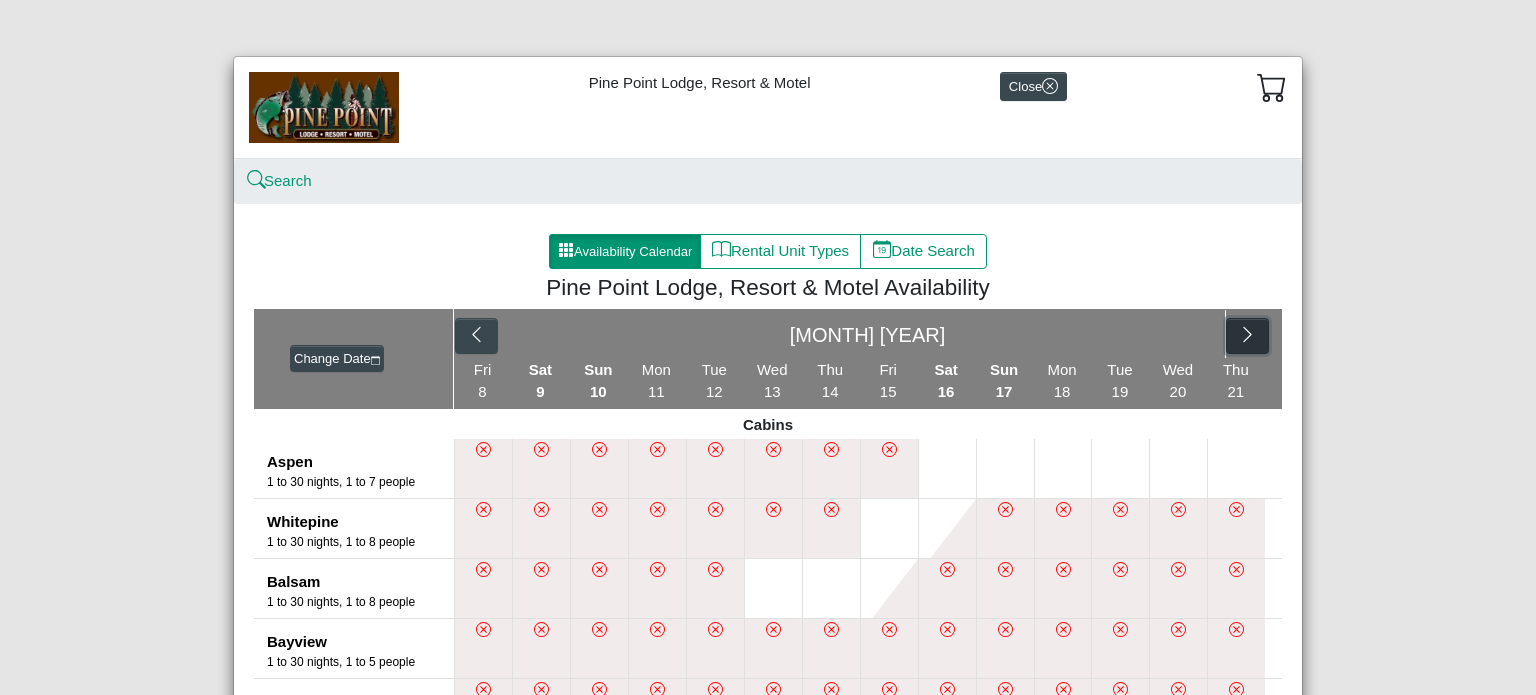 click 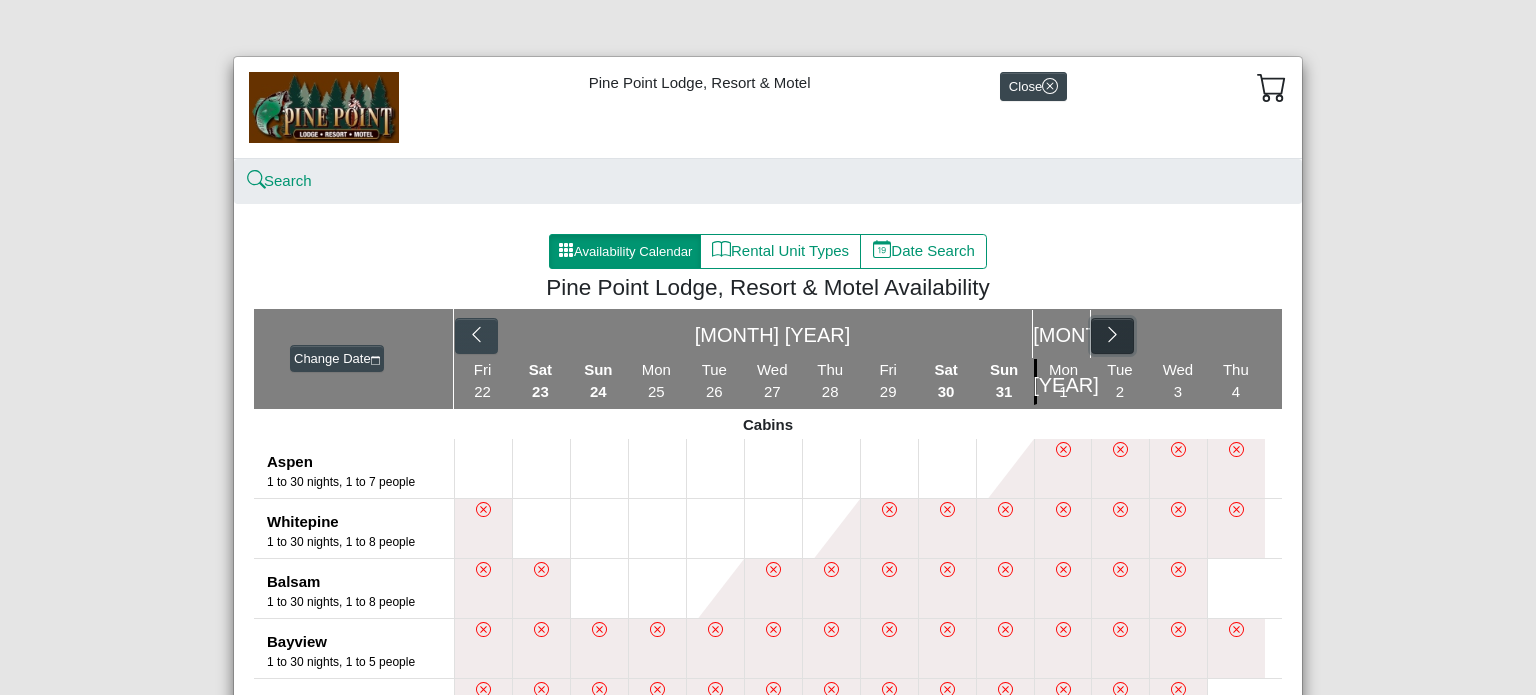 click 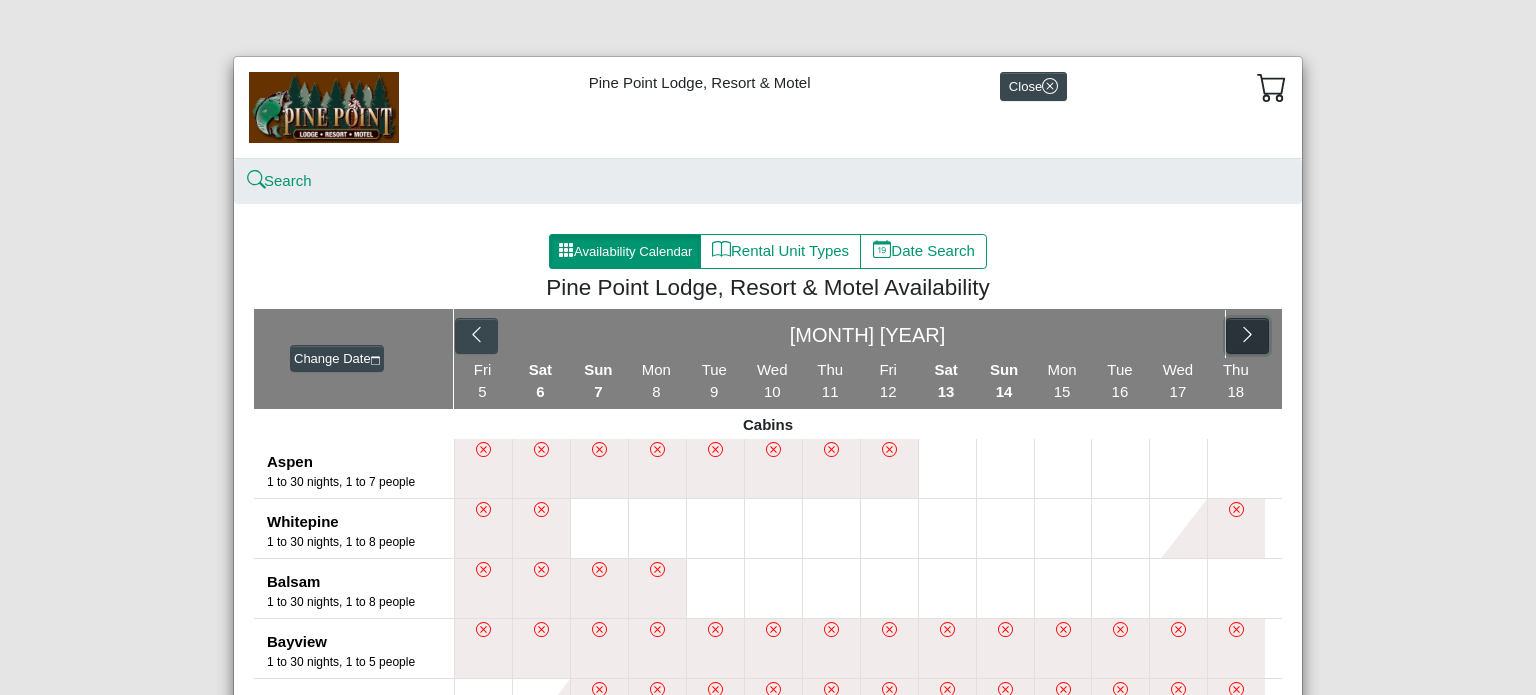 click 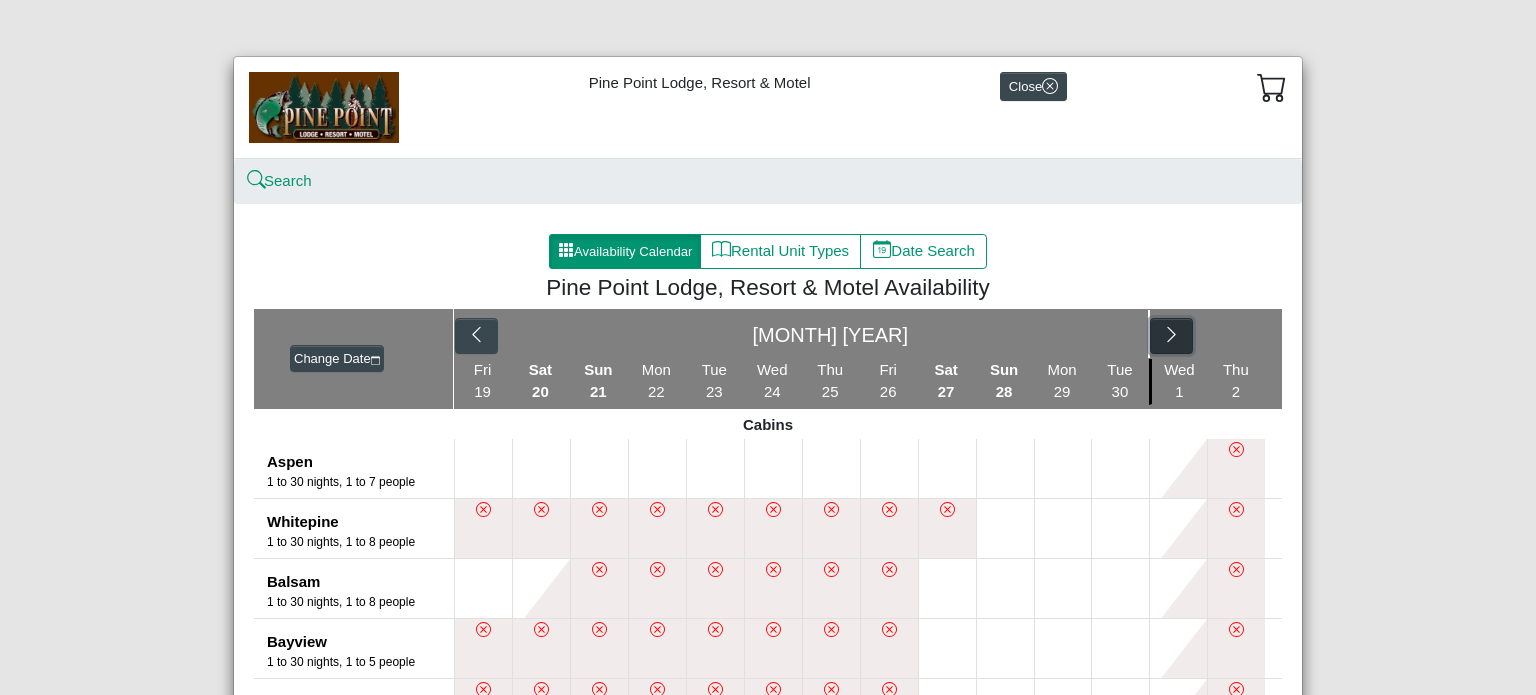 click 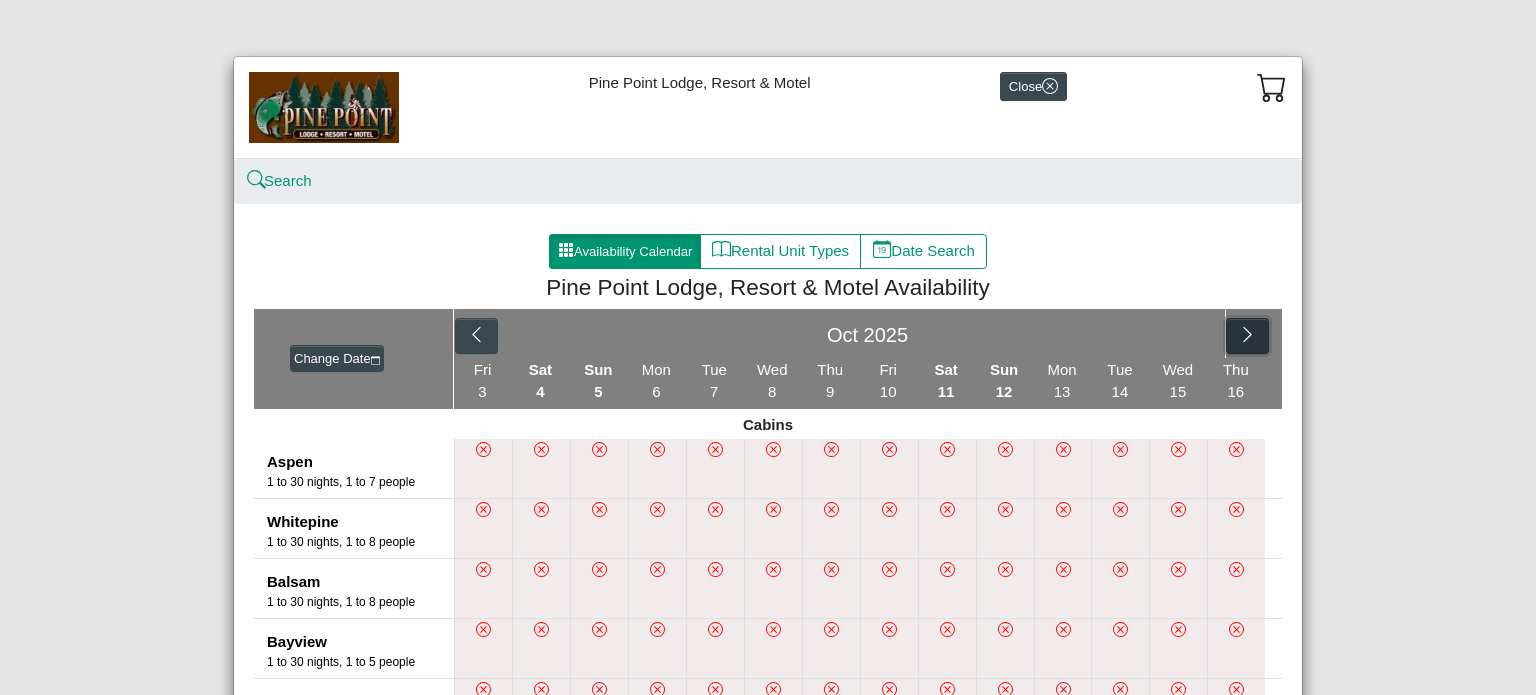 click 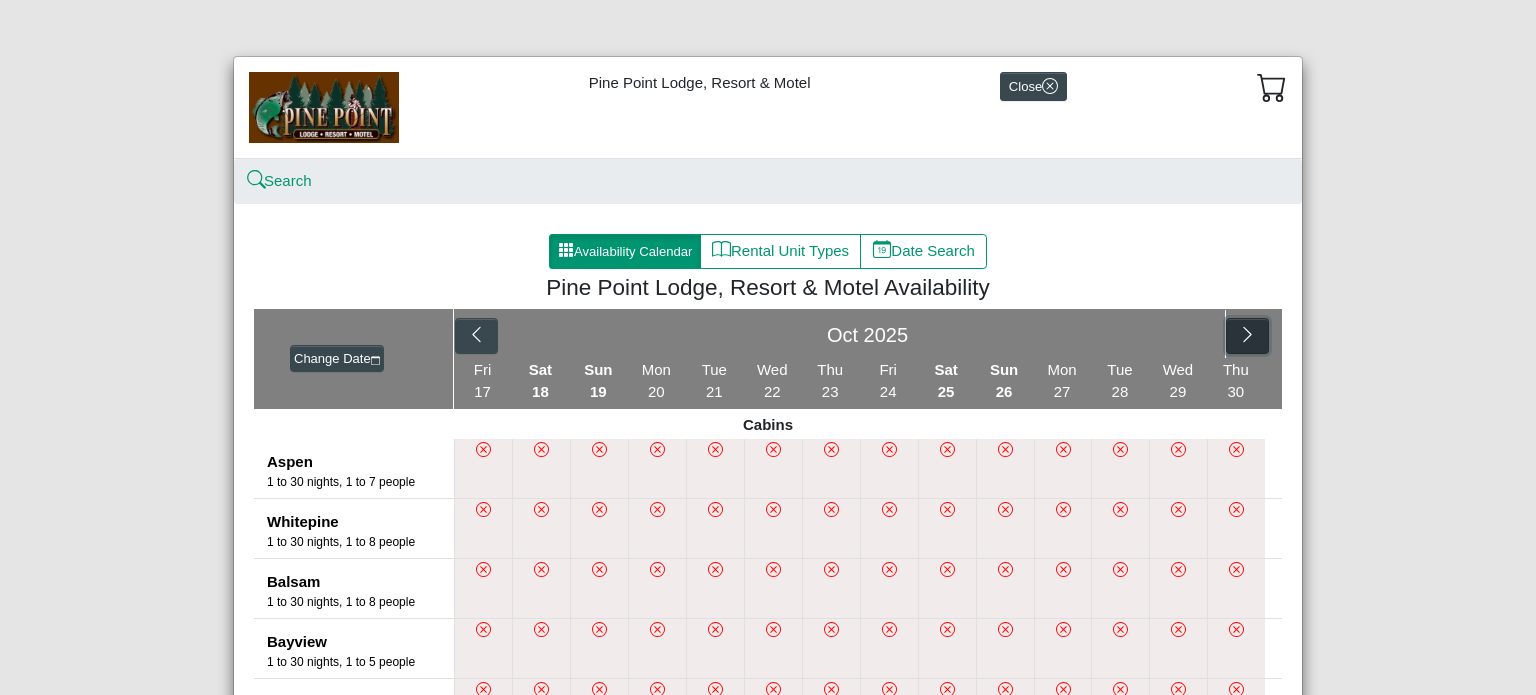 click 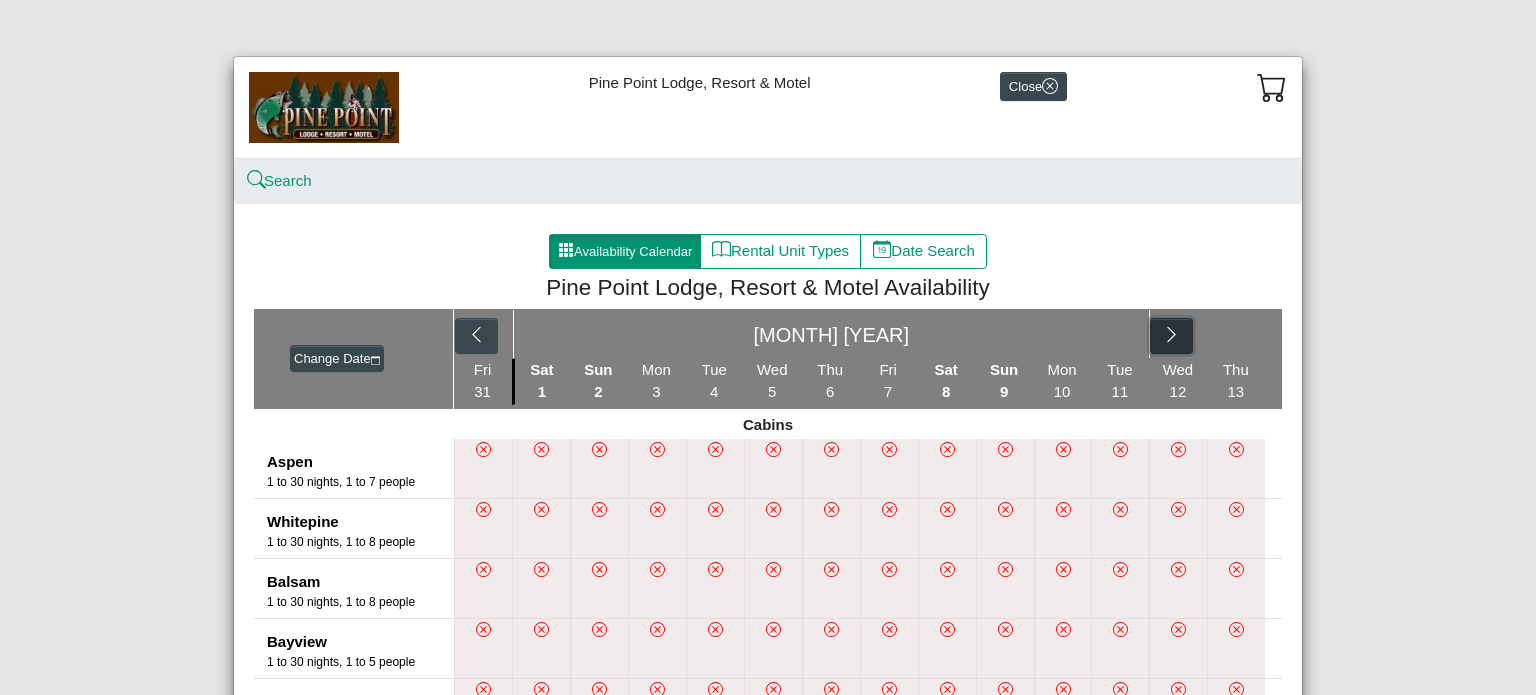 click at bounding box center (1171, 336) 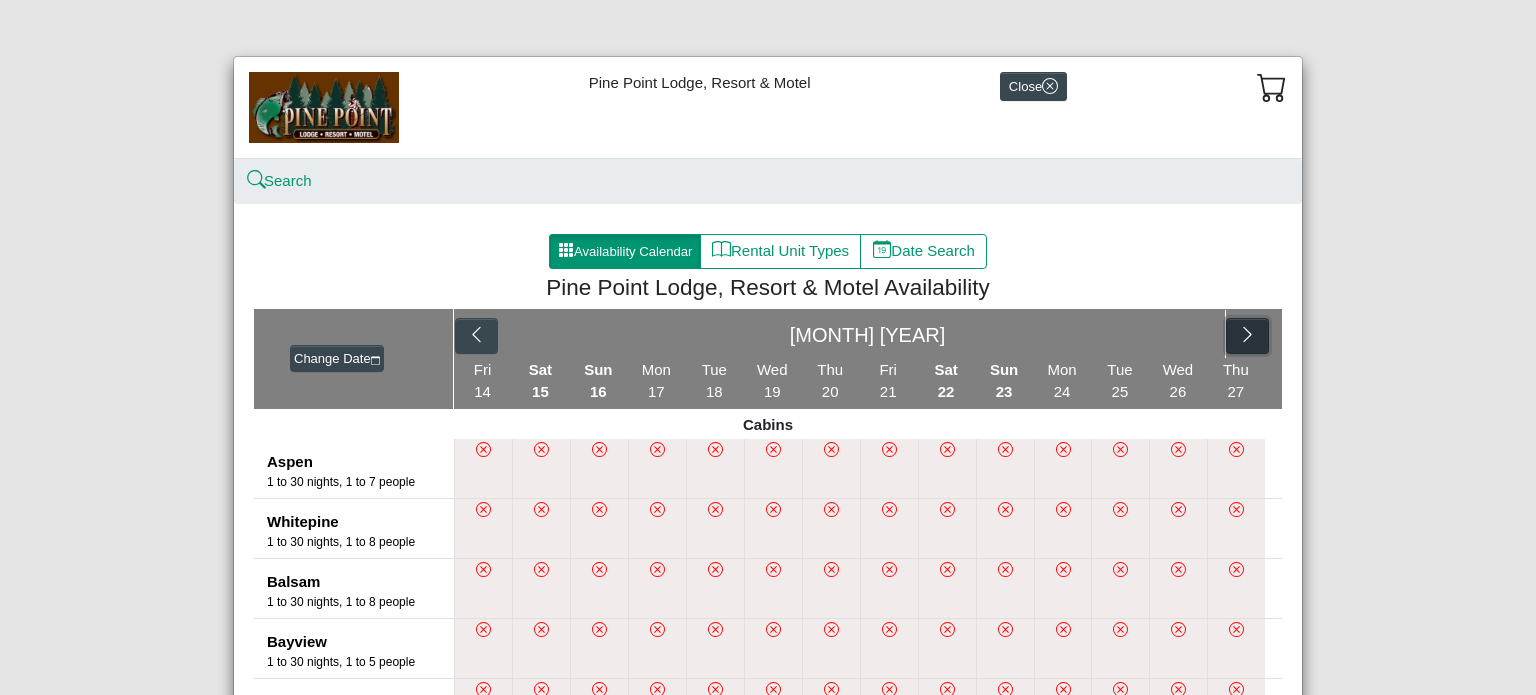 click 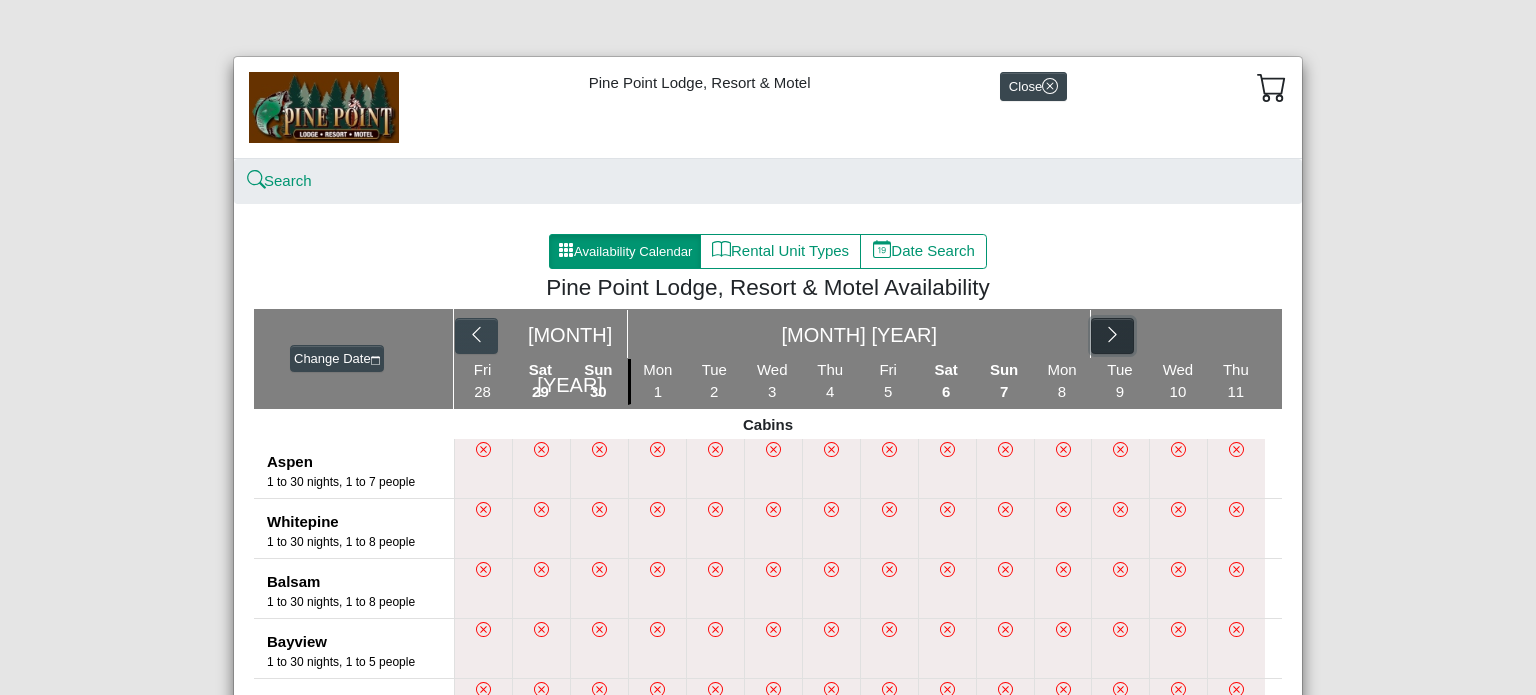 click 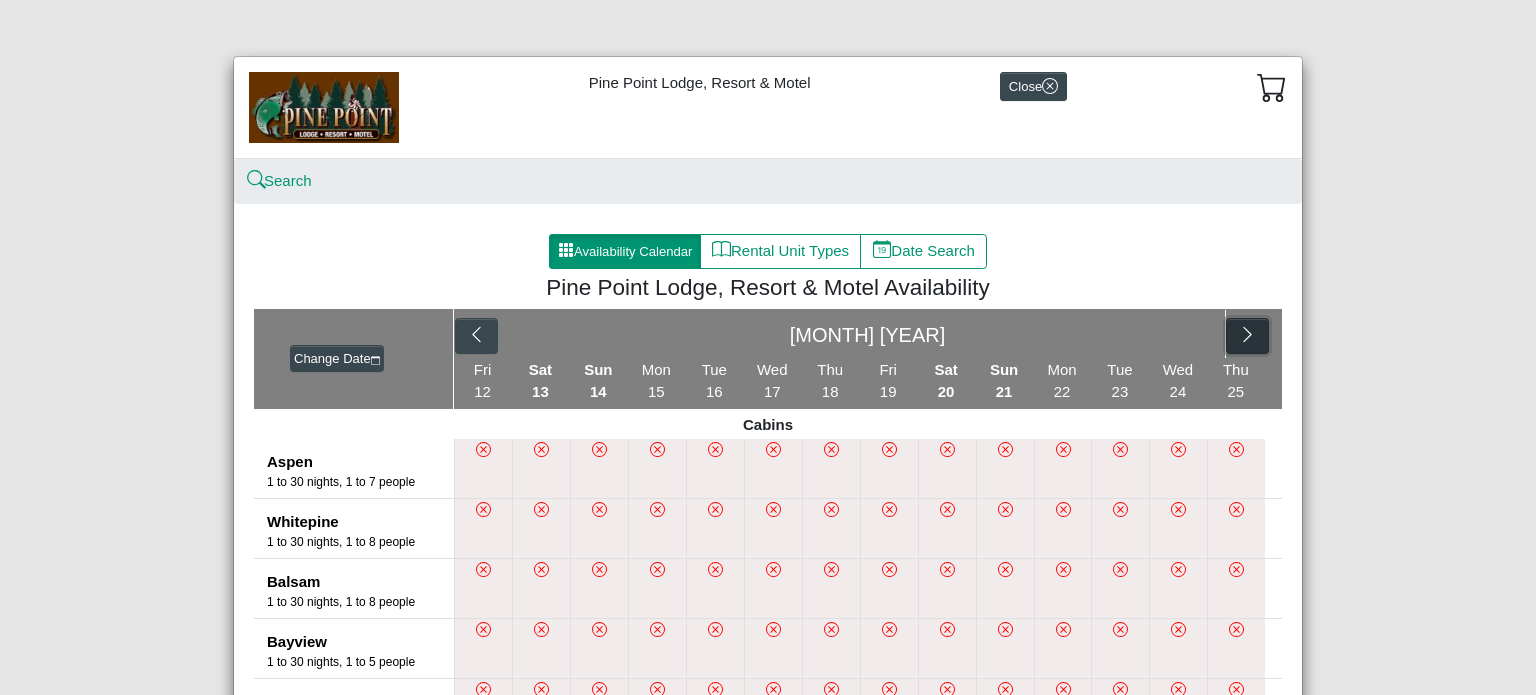 click 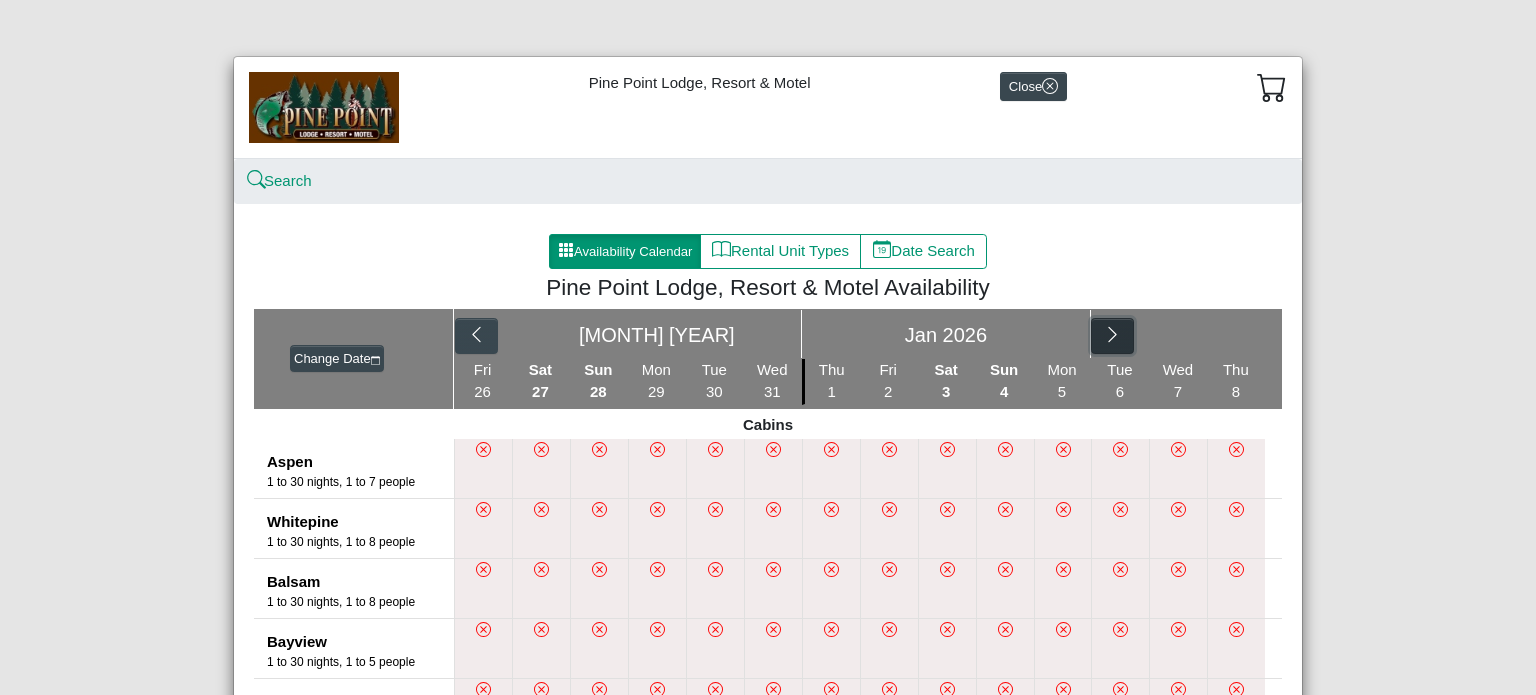 click at bounding box center [1112, 336] 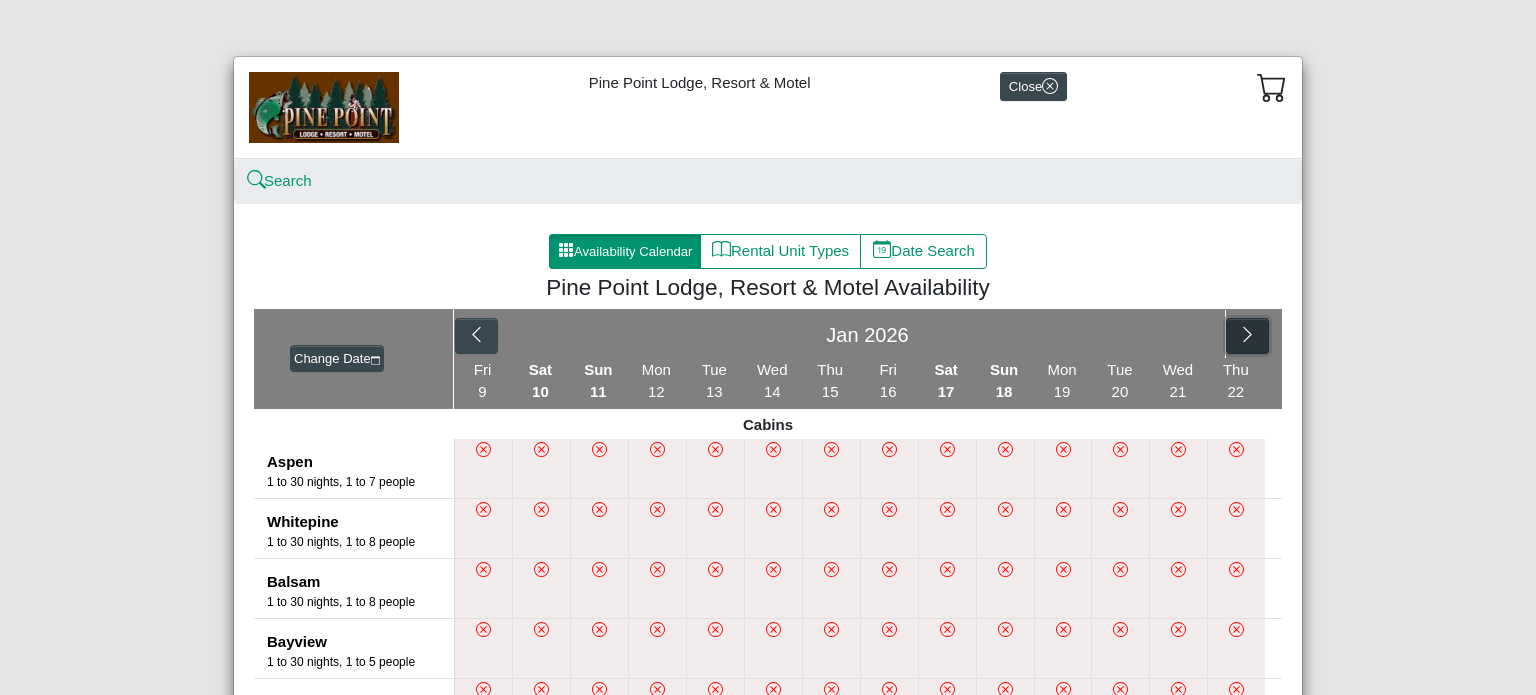 click 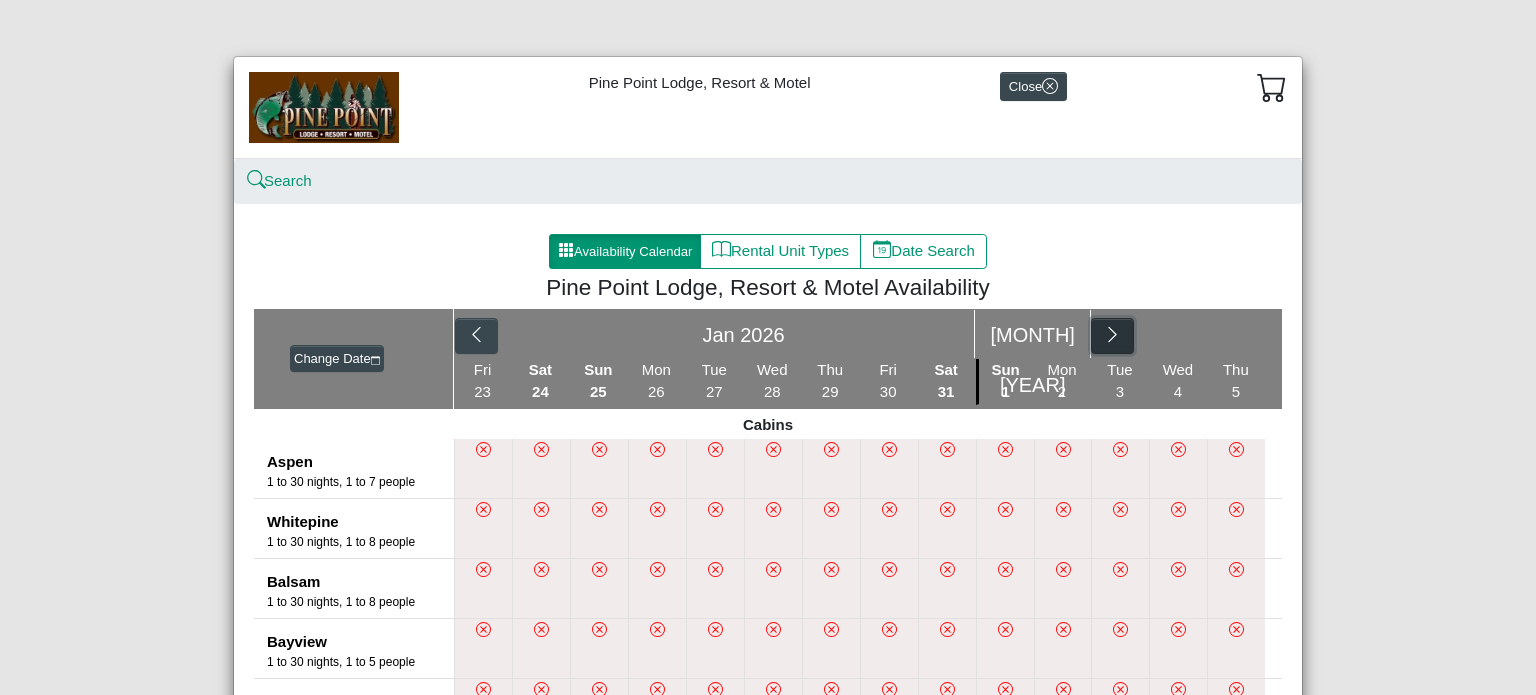 click at bounding box center (1112, 336) 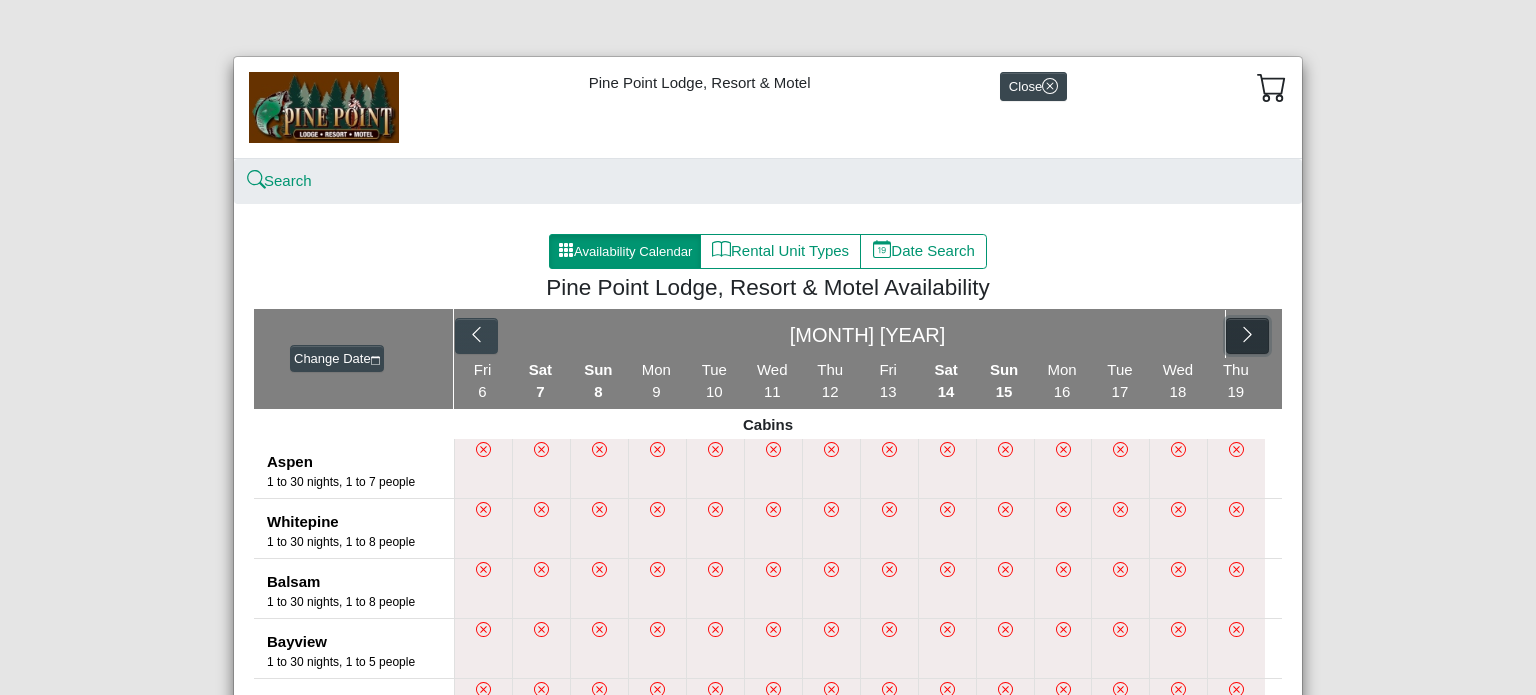 click 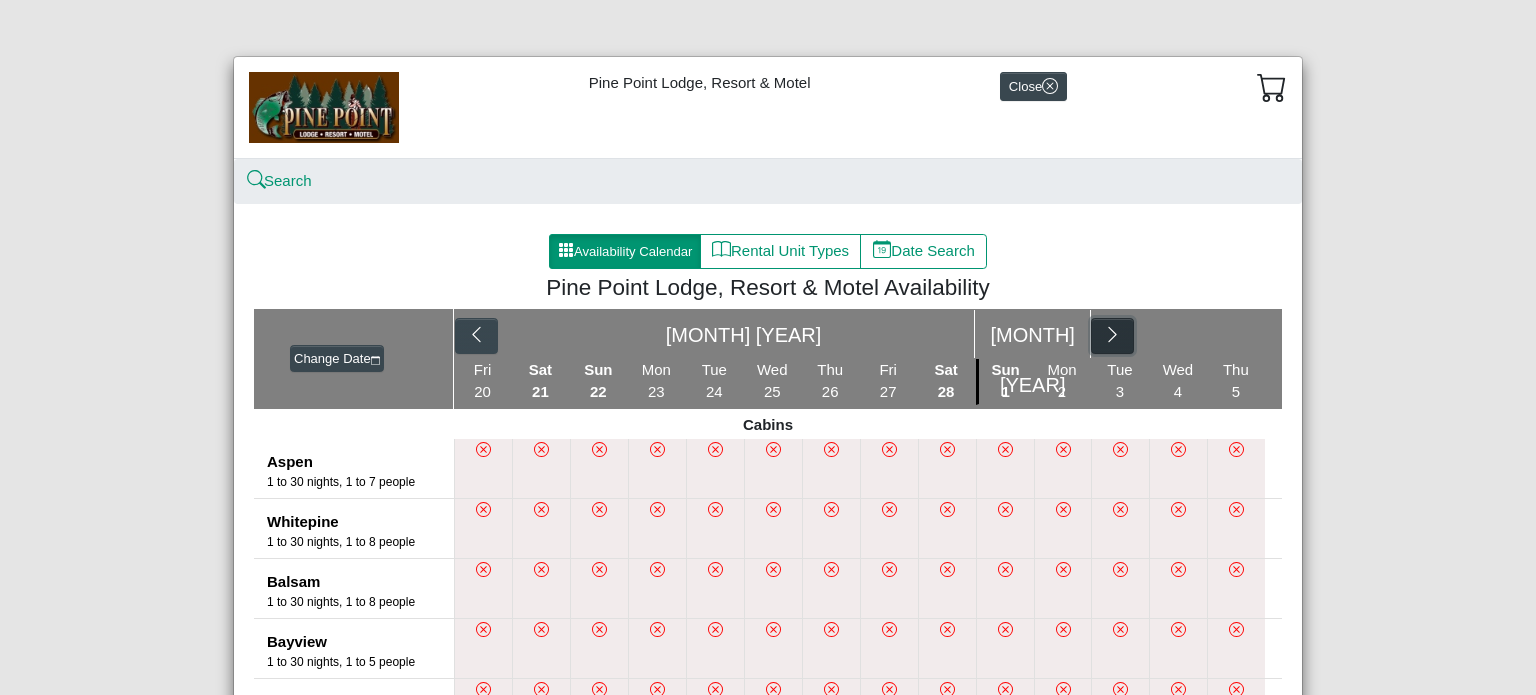 click 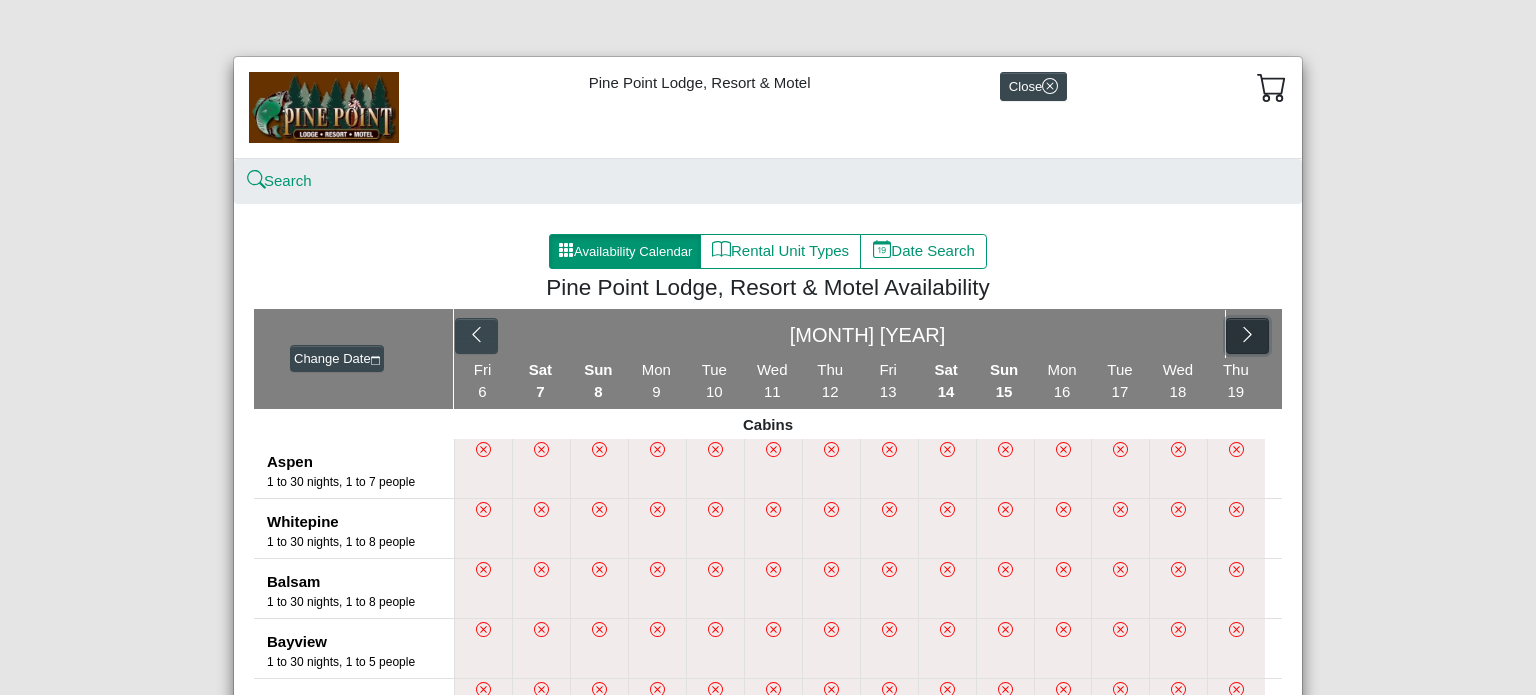 click 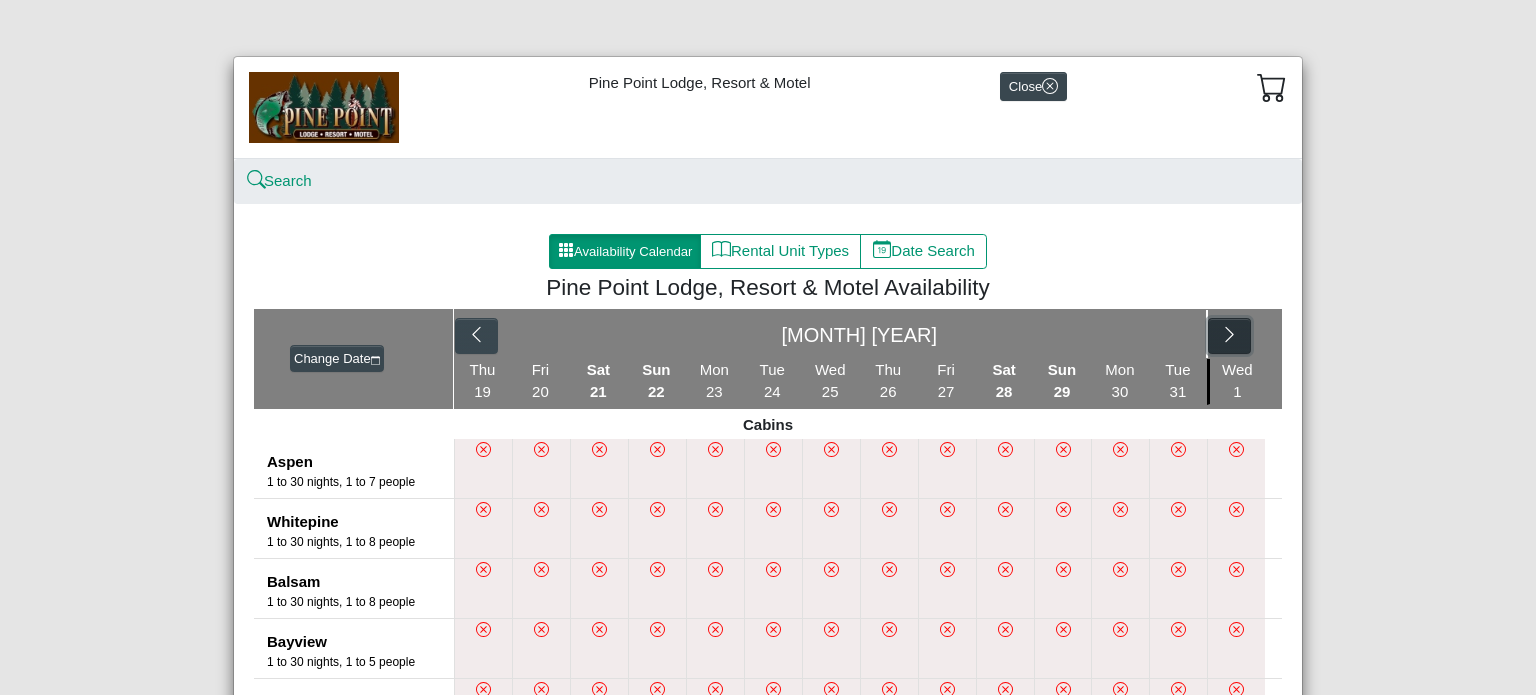 click 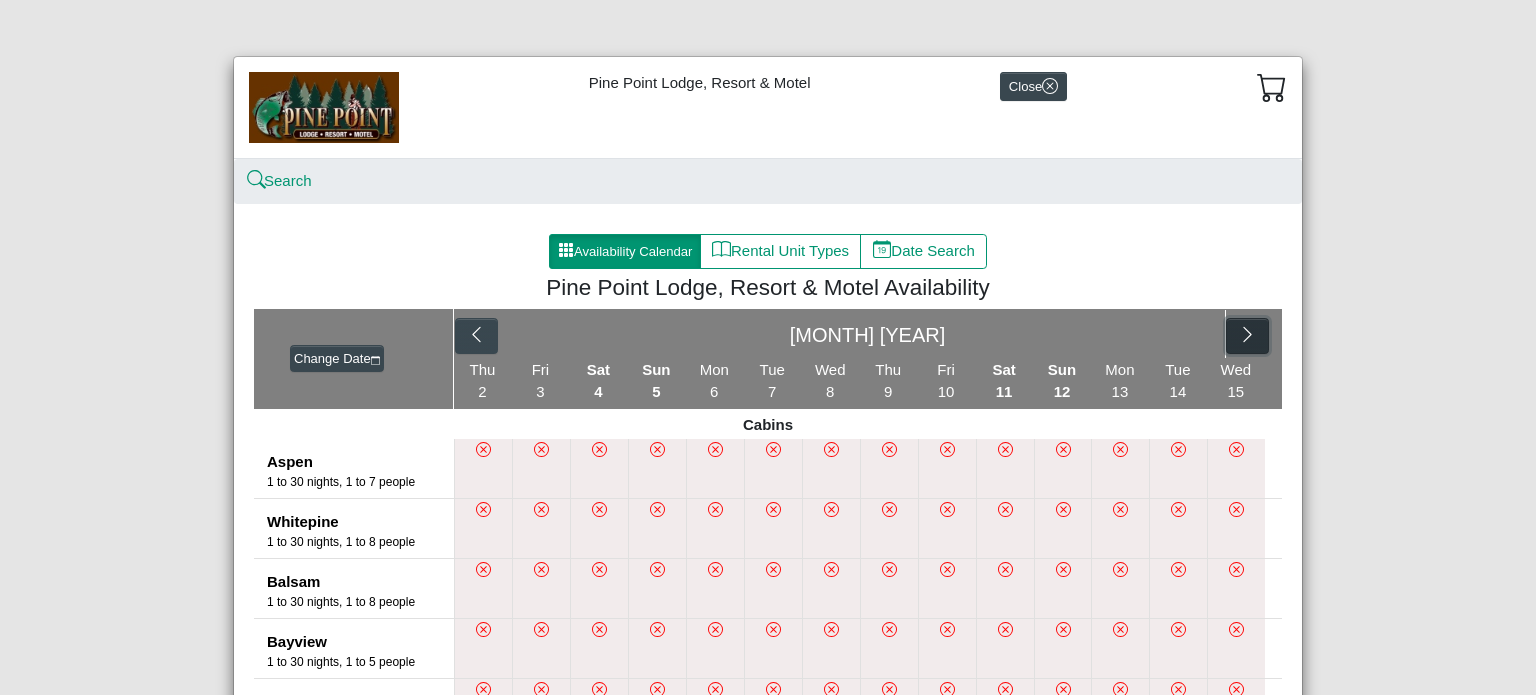 click 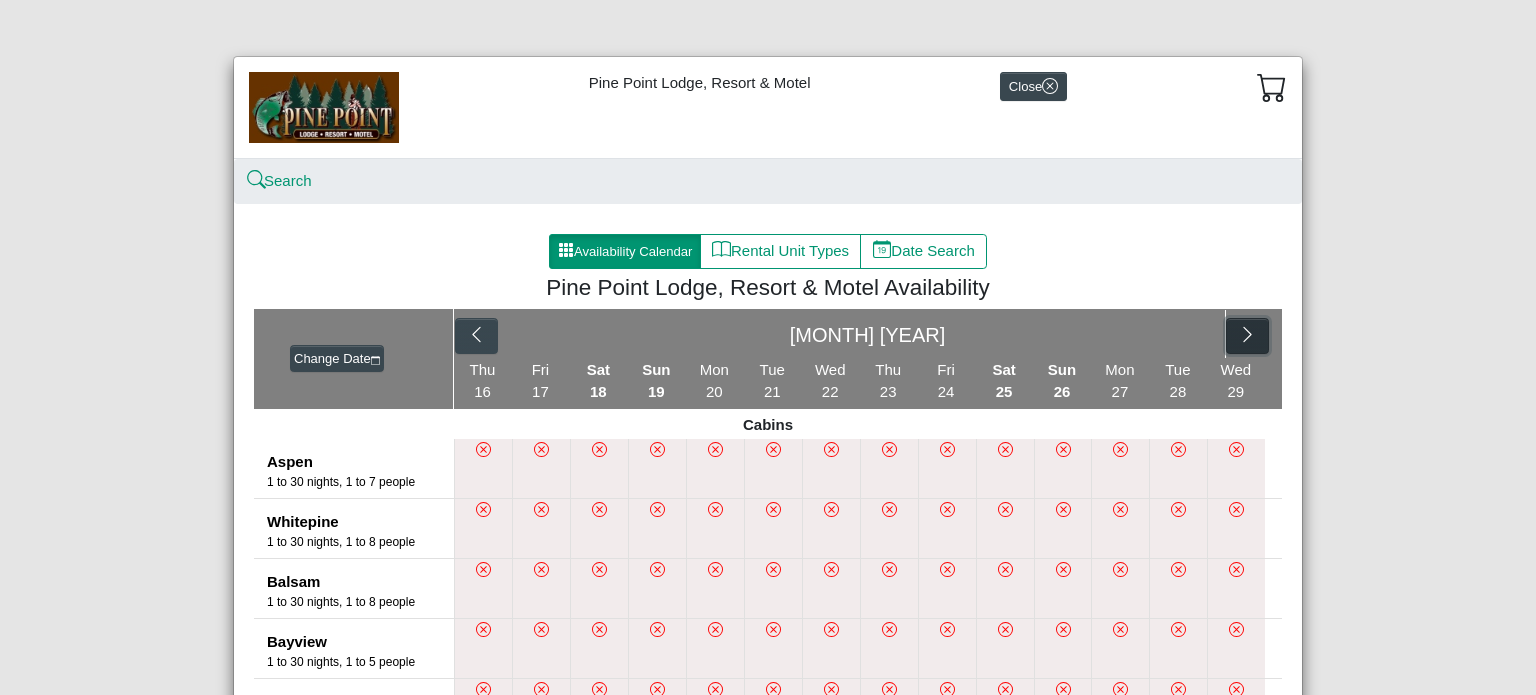 click 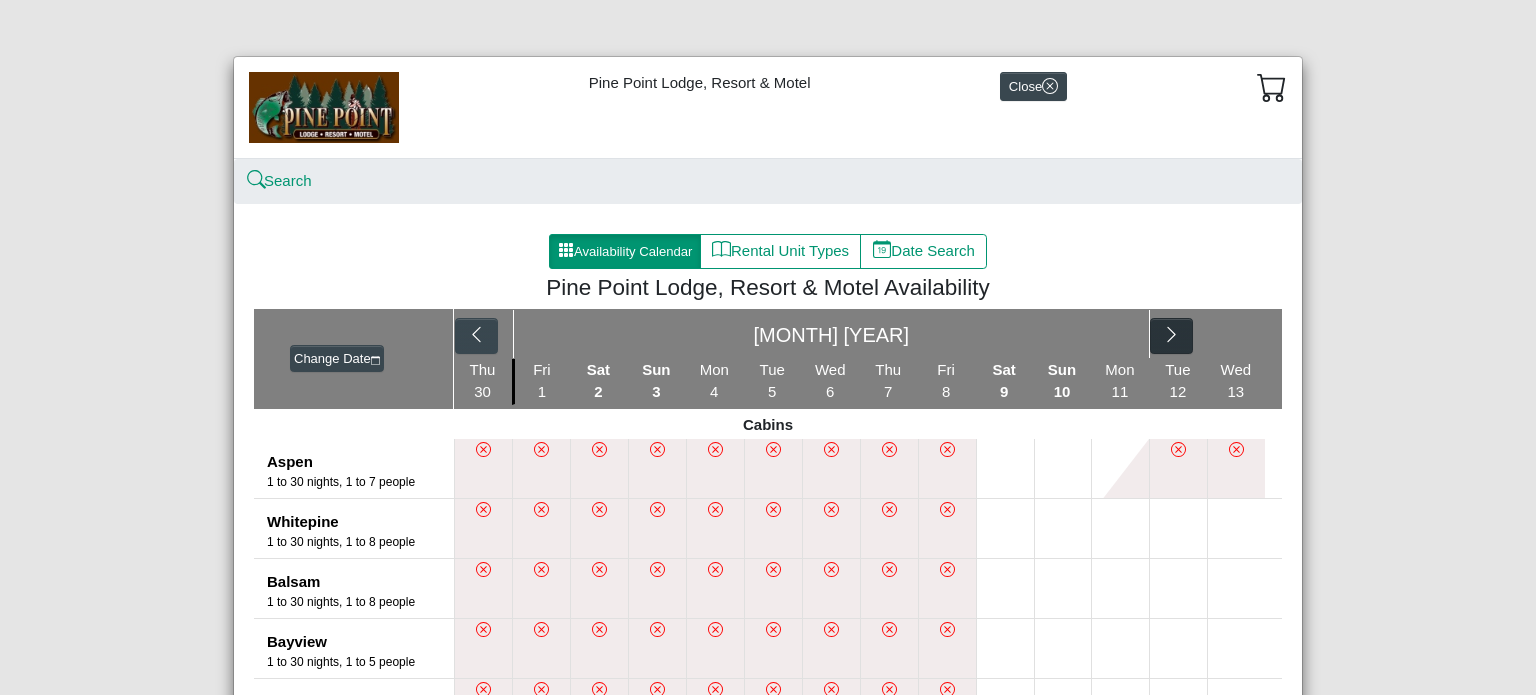 click on "[MONTH] [YEAR]" at bounding box center (868, 334) 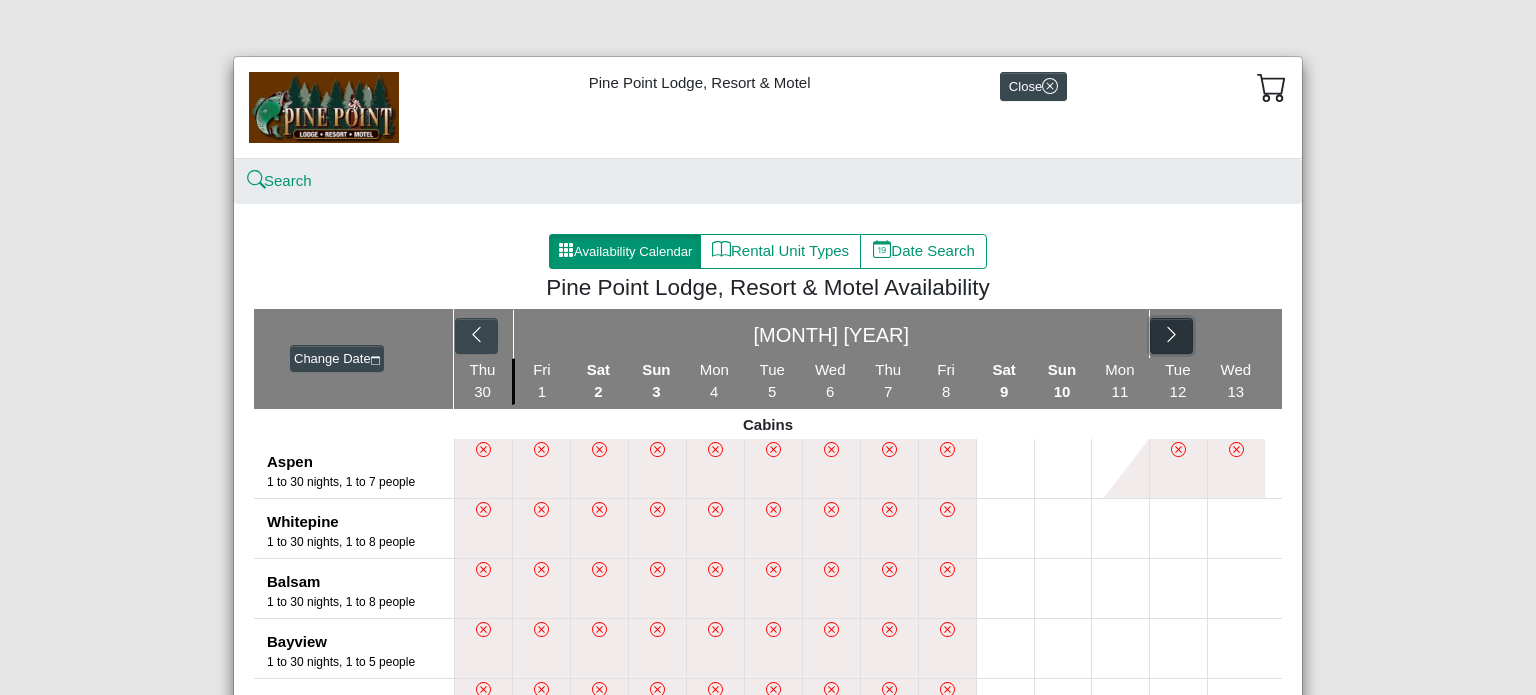 click 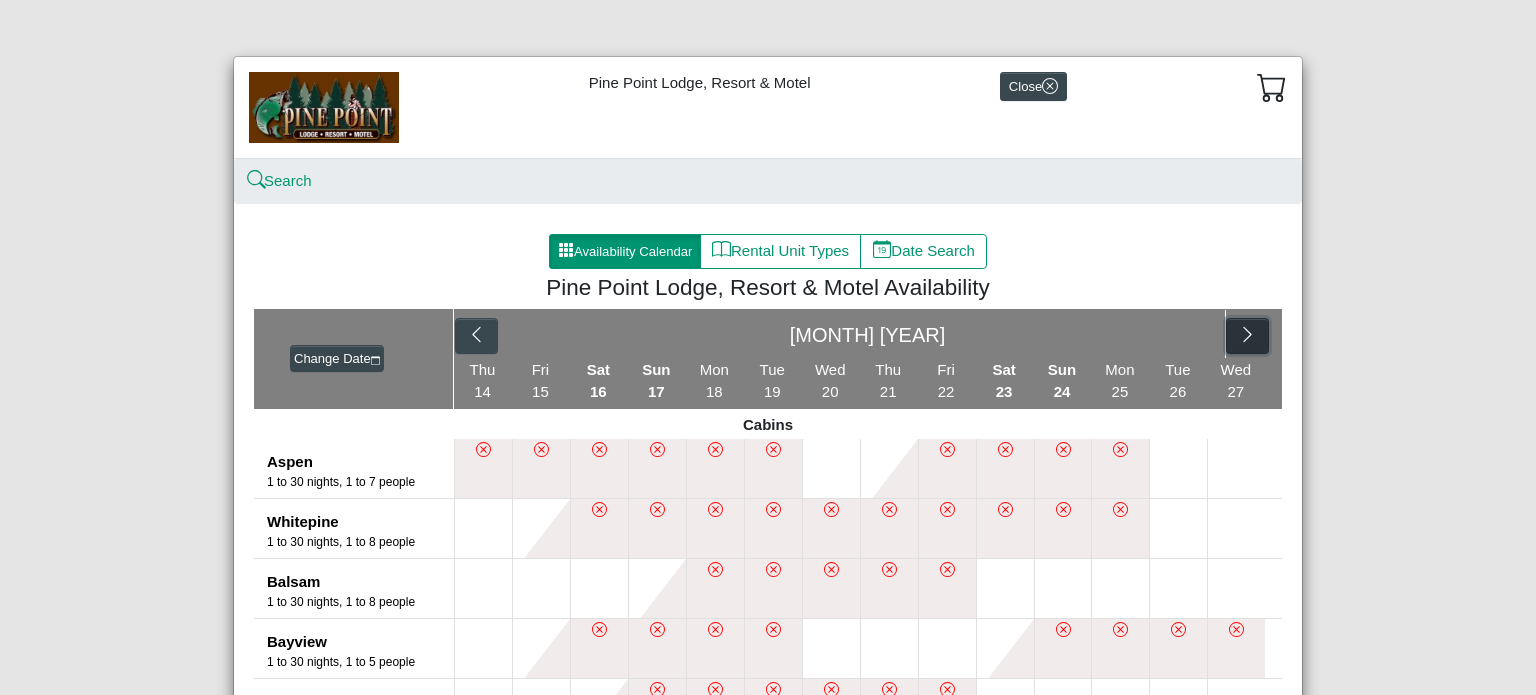 click 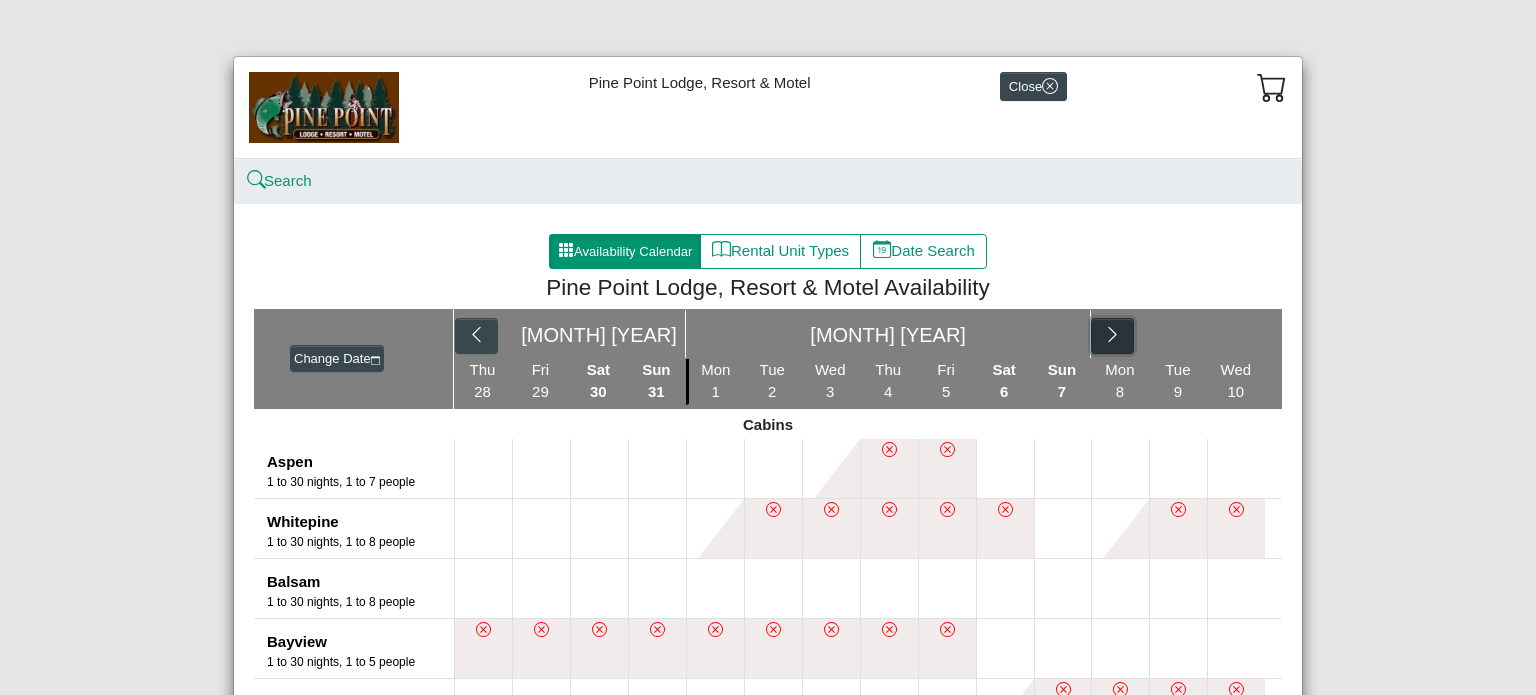 click 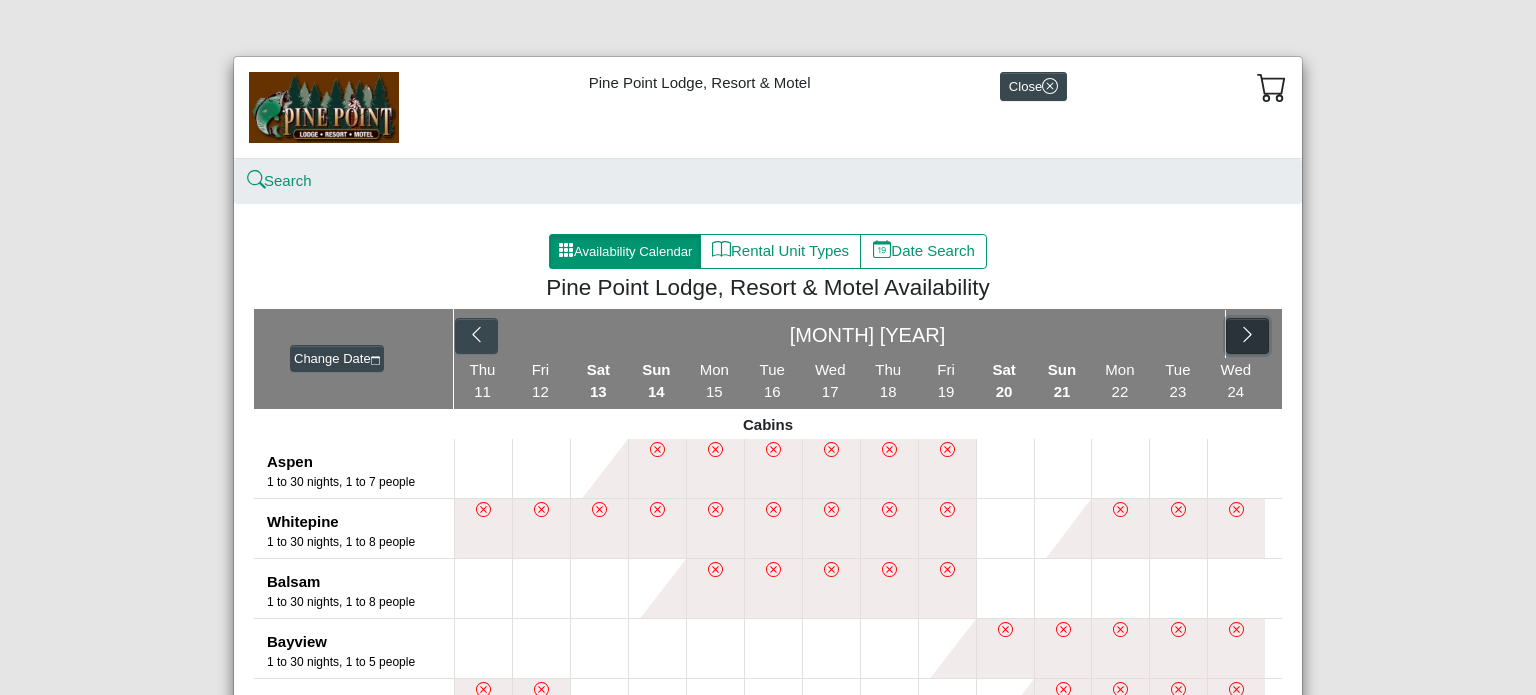 click 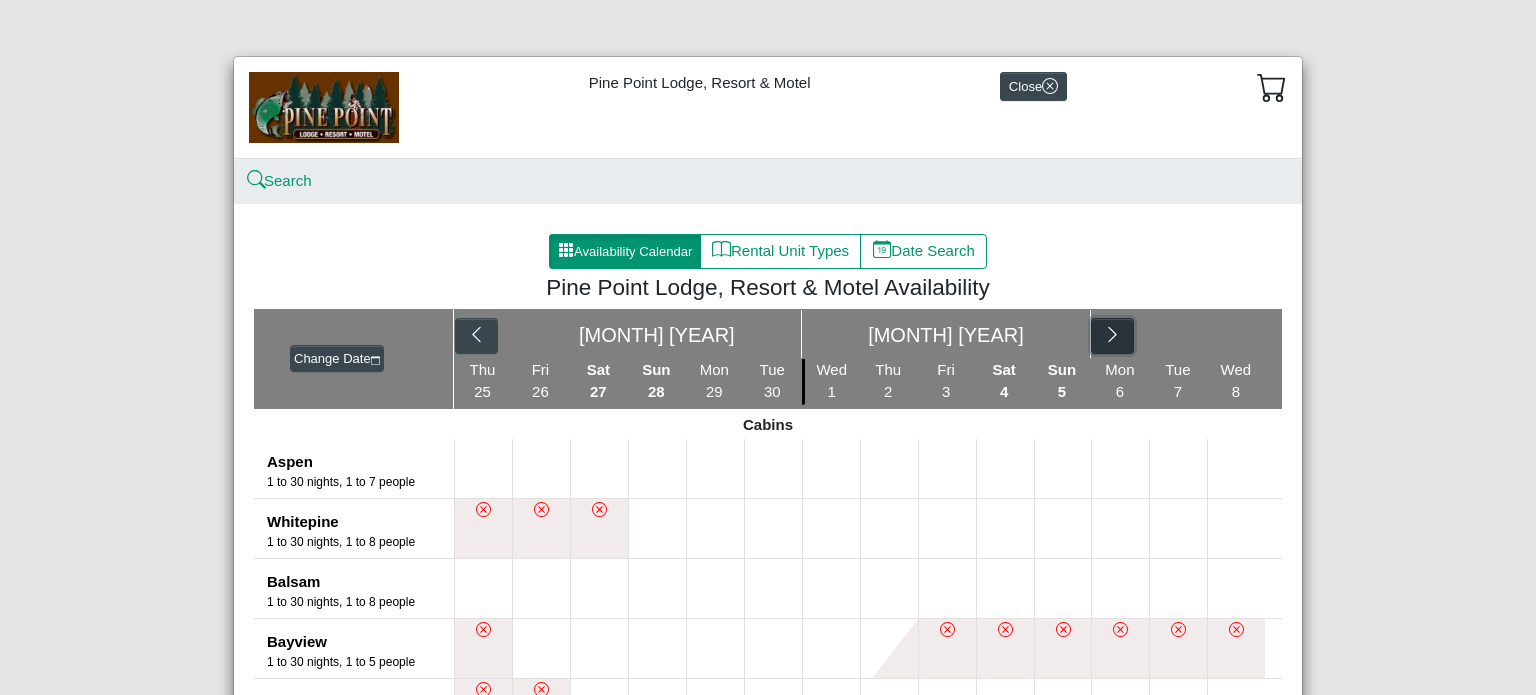 click 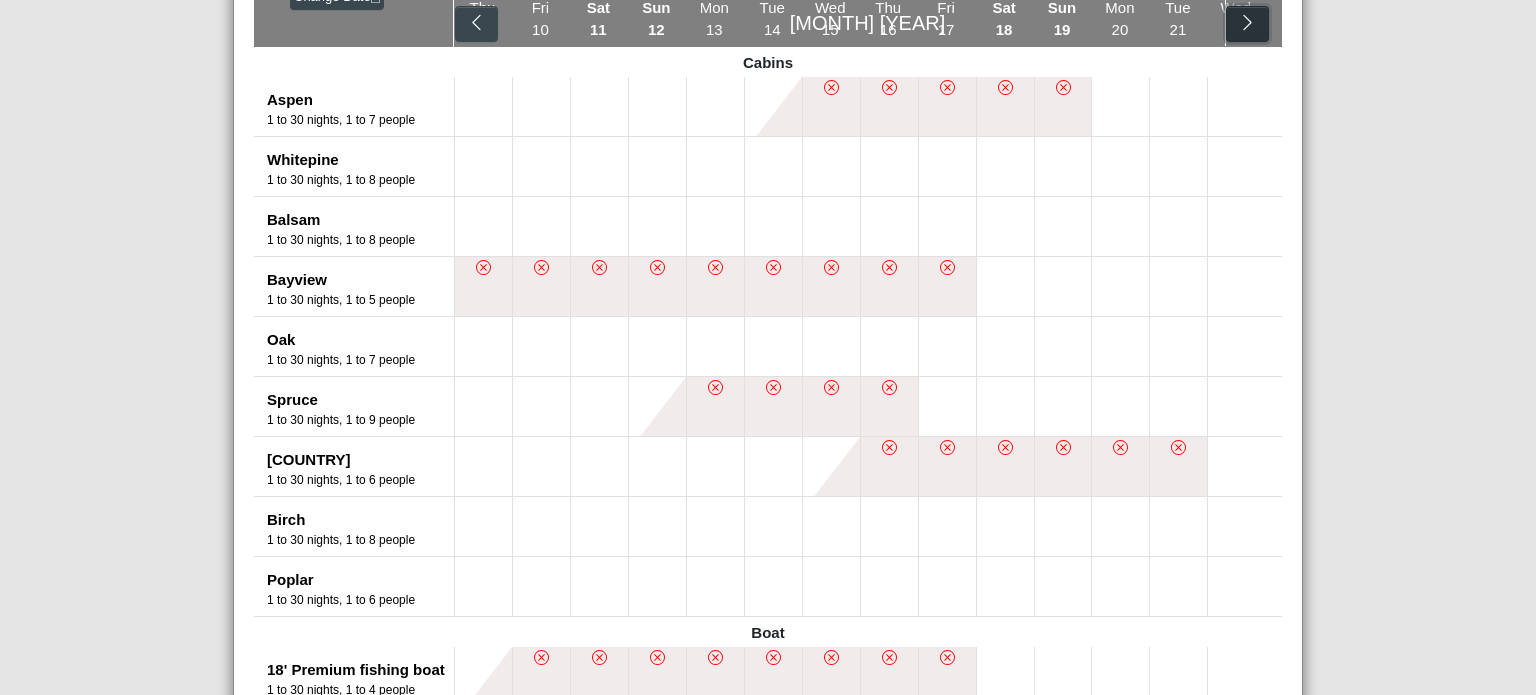 scroll, scrollTop: 0, scrollLeft: 0, axis: both 